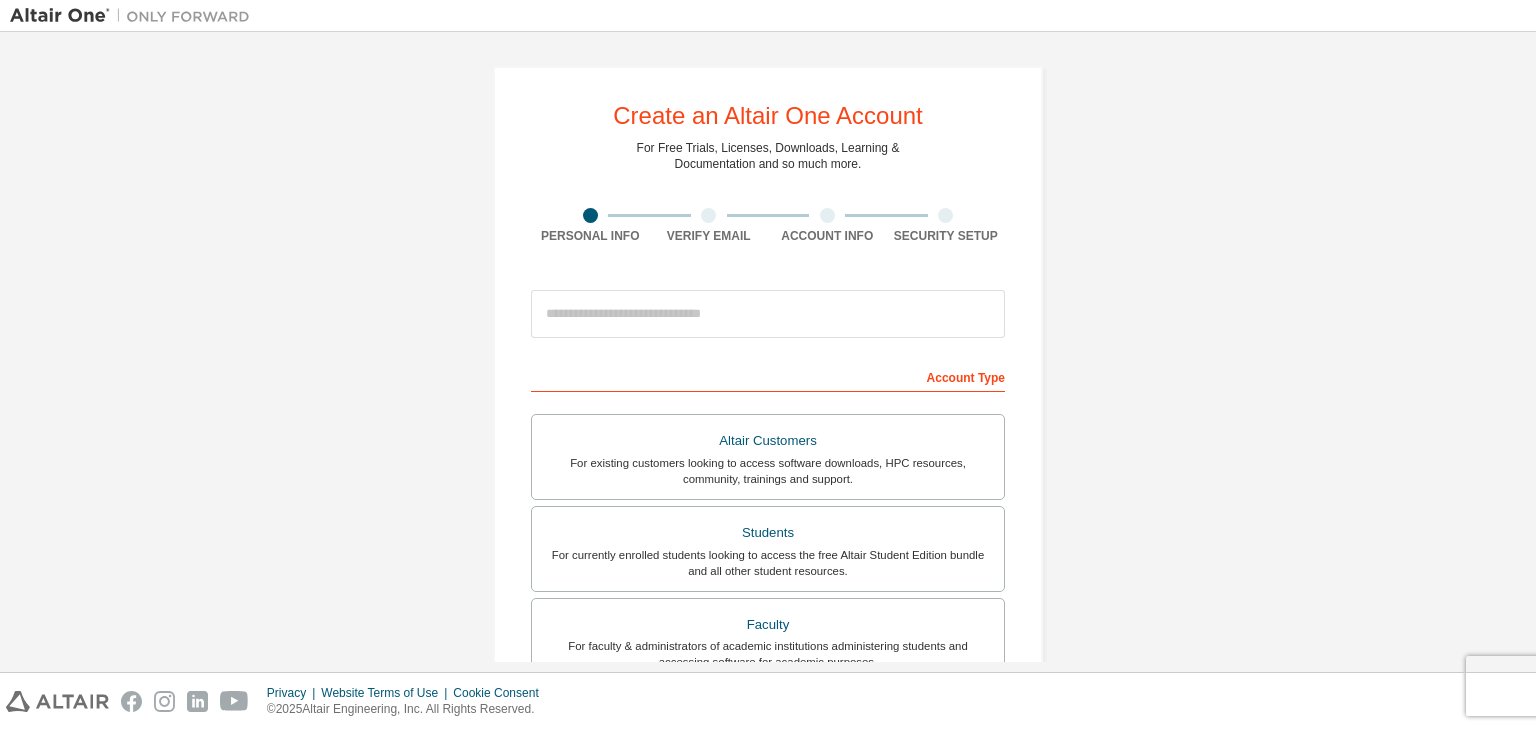 scroll, scrollTop: 0, scrollLeft: 0, axis: both 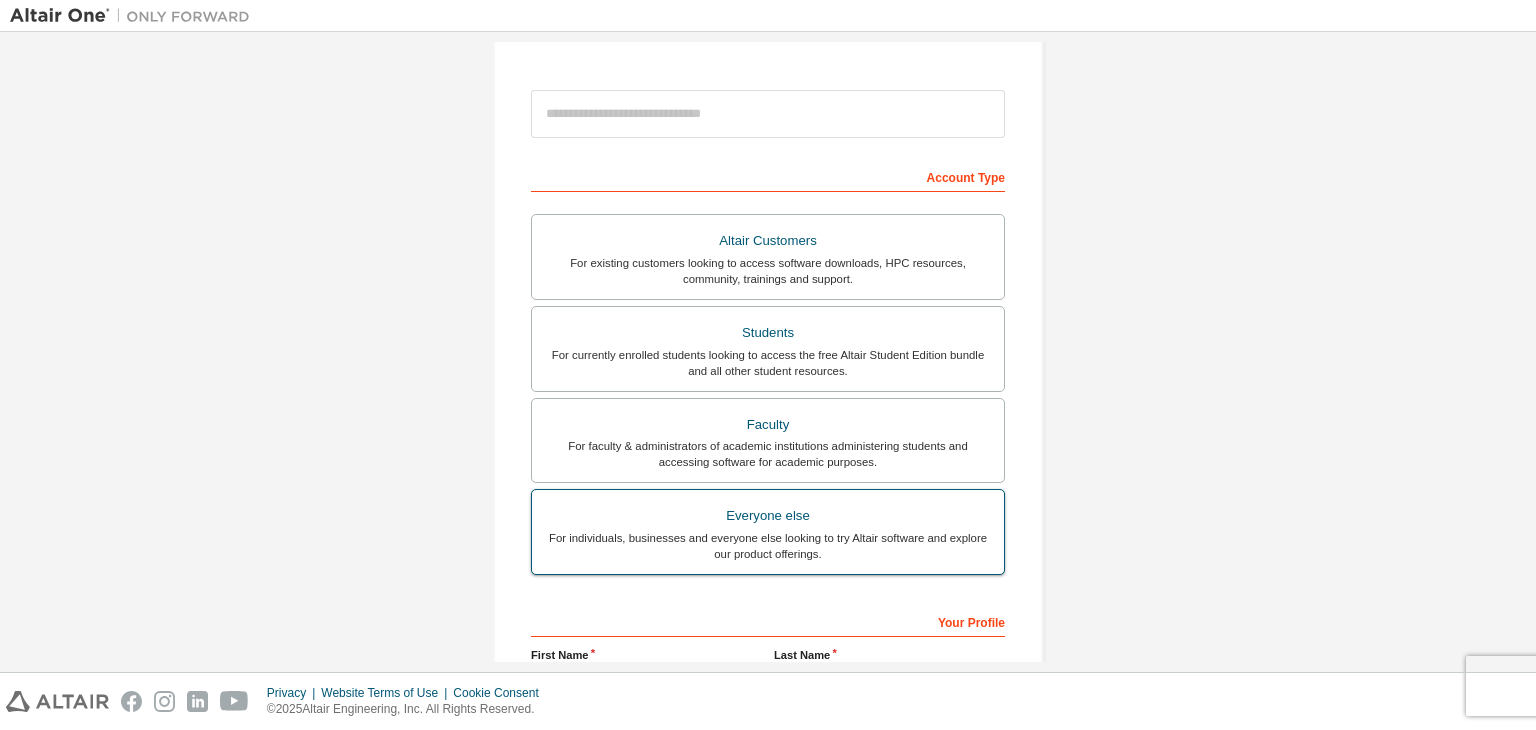 click on "For individuals, businesses and everyone else looking to try Altair software and explore our product offerings." at bounding box center [768, 546] 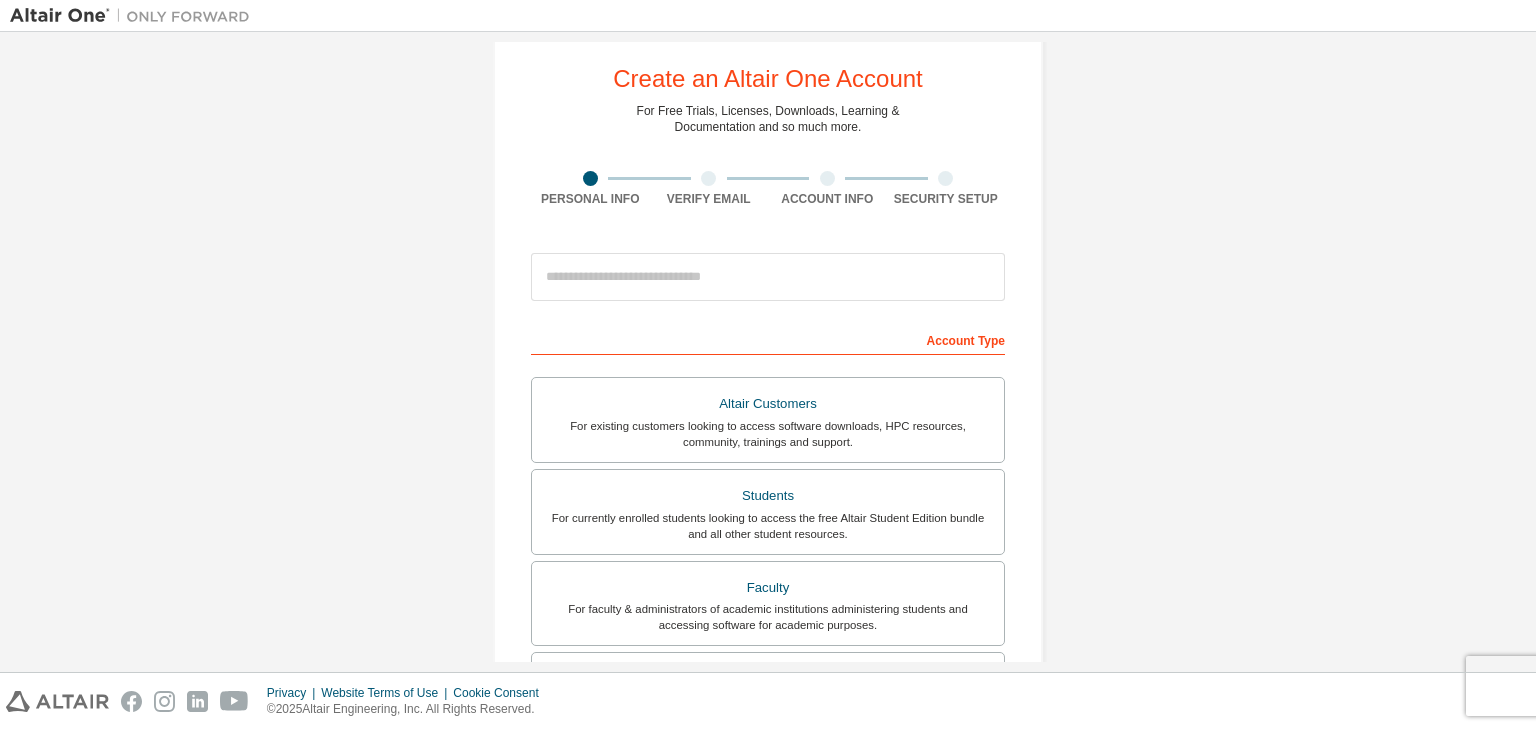 scroll, scrollTop: 0, scrollLeft: 0, axis: both 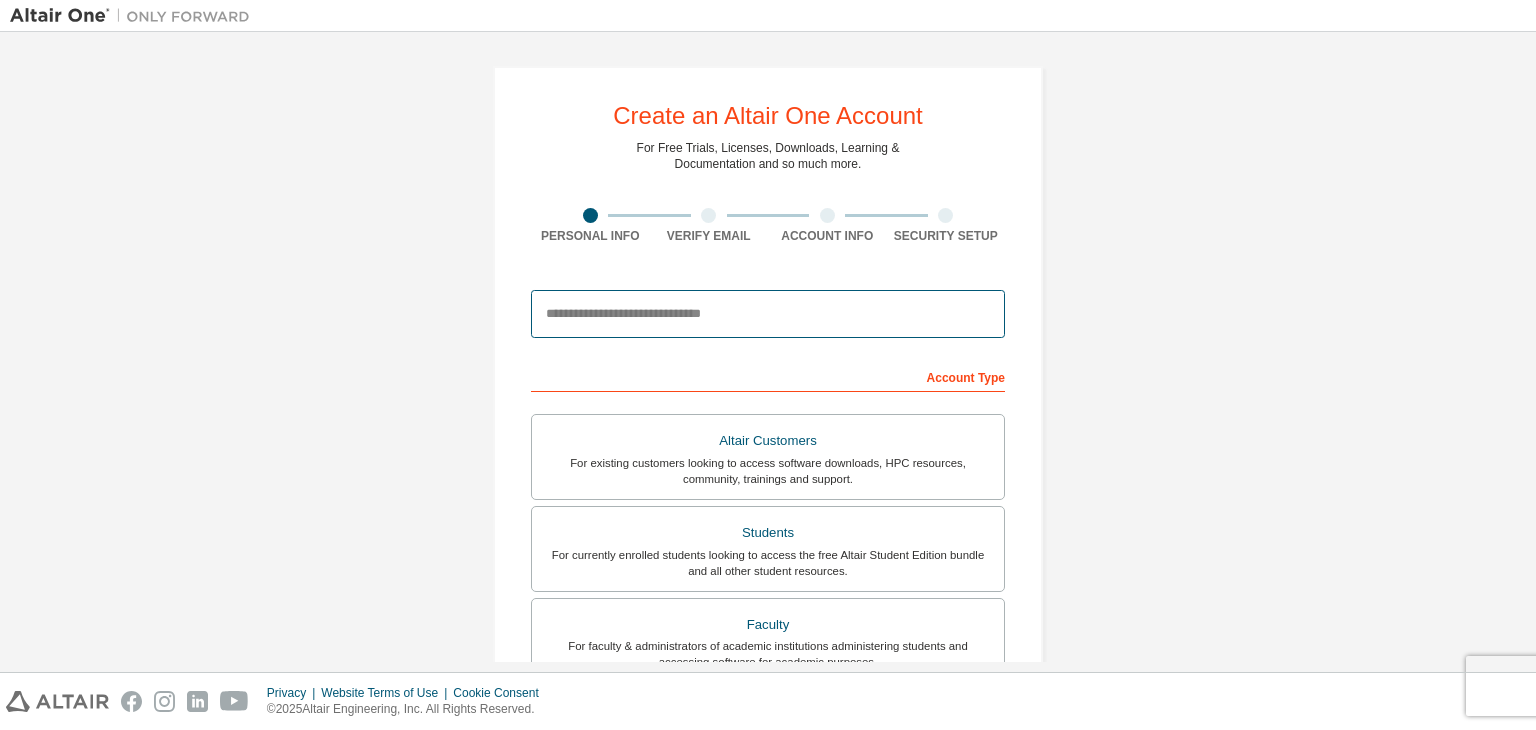 click at bounding box center [768, 314] 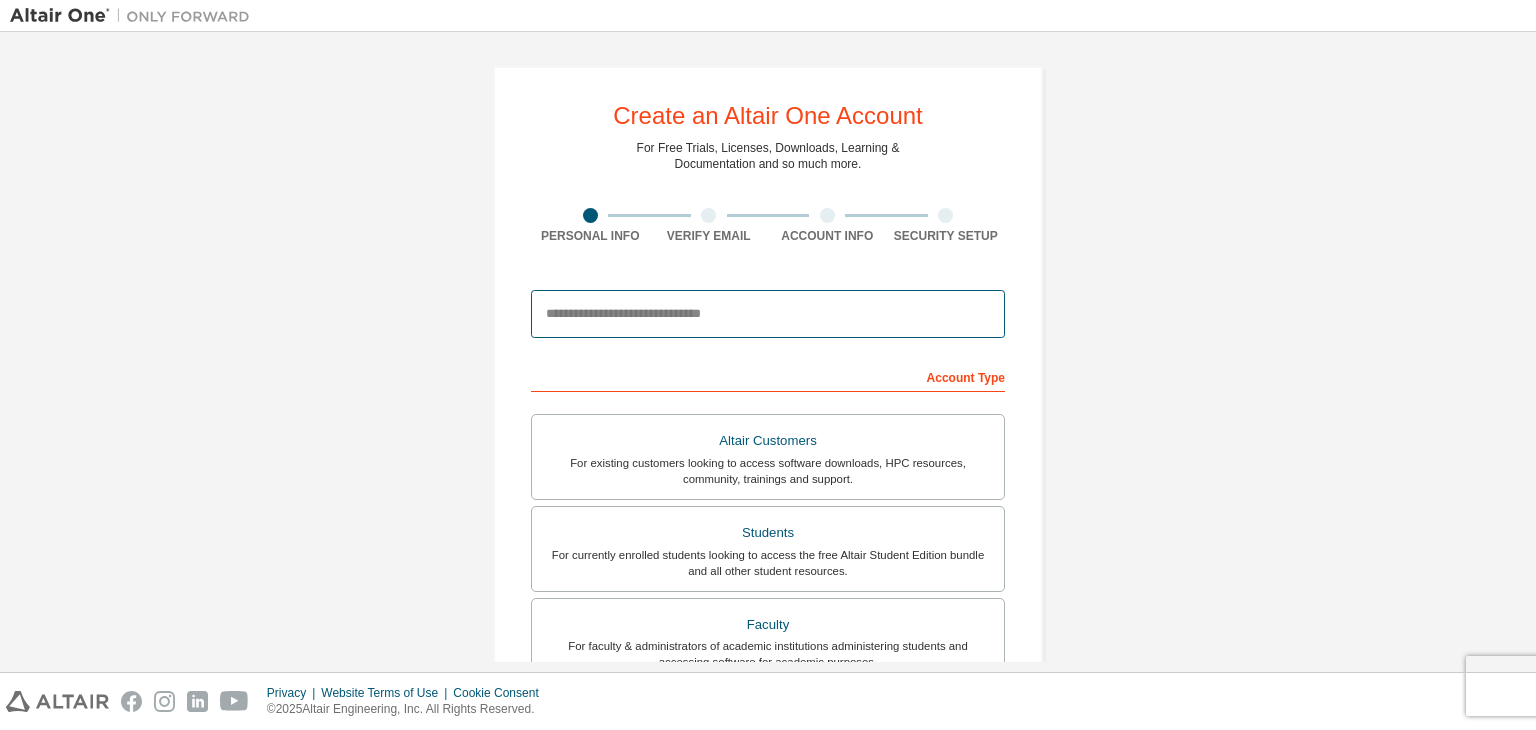 type on "**********" 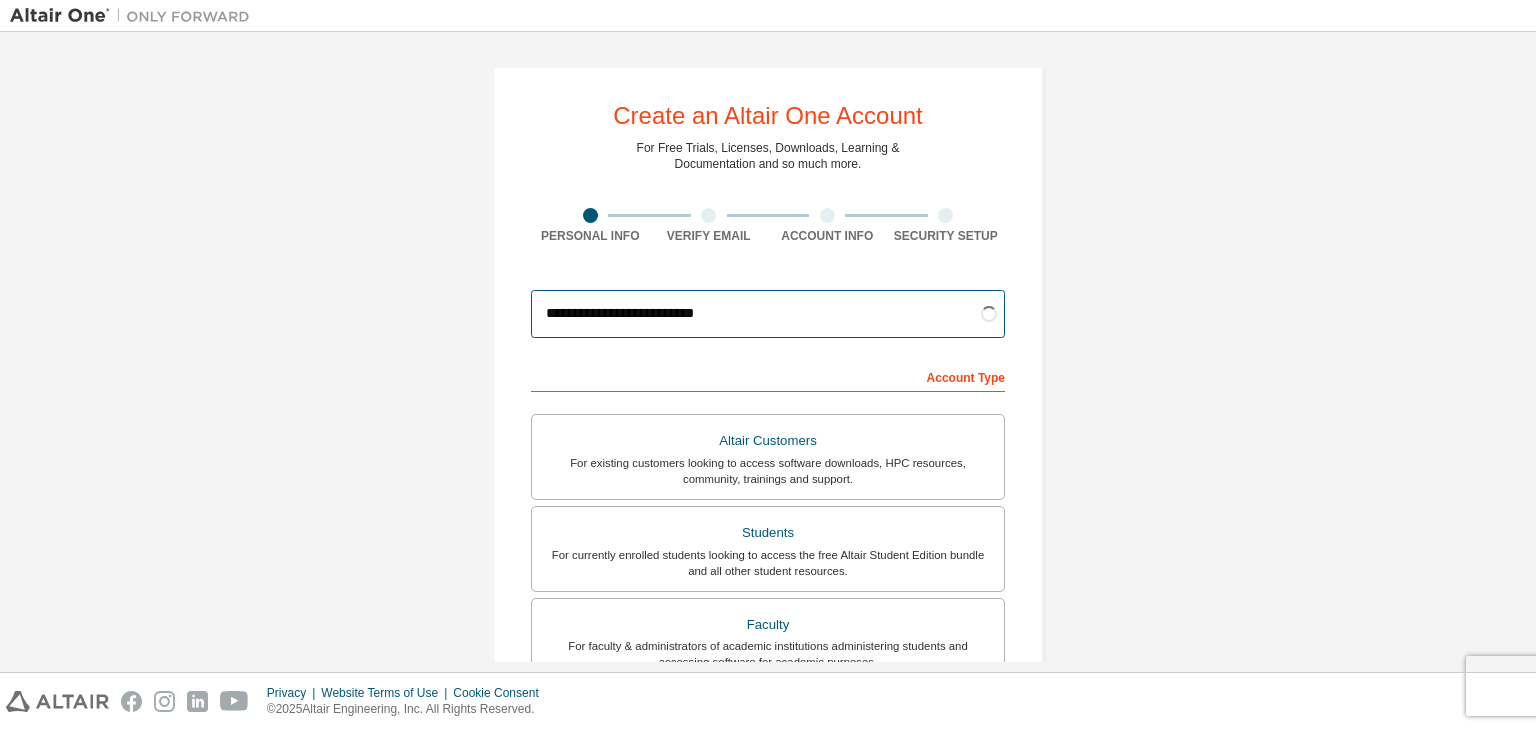 click on "**********" at bounding box center [768, 314] 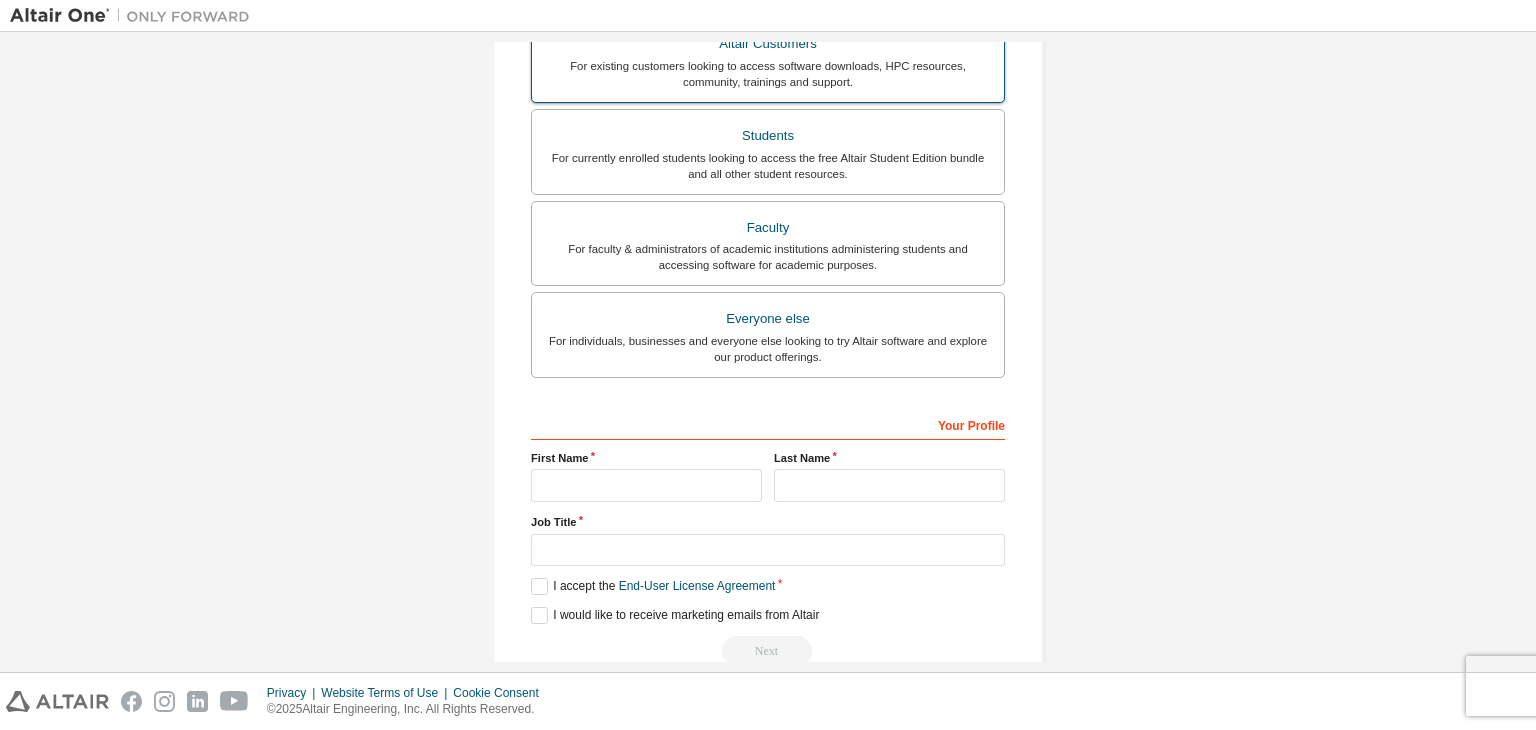 scroll, scrollTop: 400, scrollLeft: 0, axis: vertical 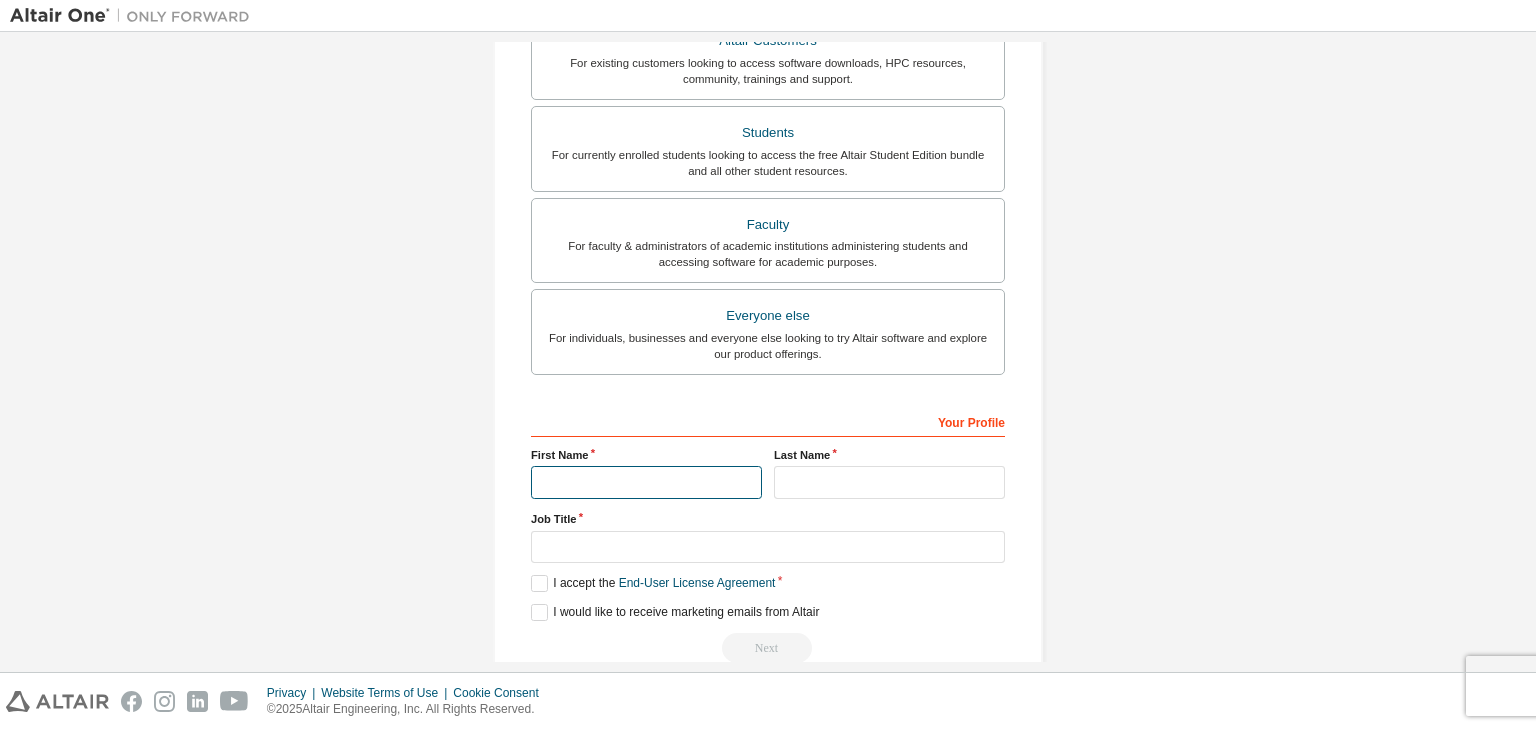 click at bounding box center (646, 482) 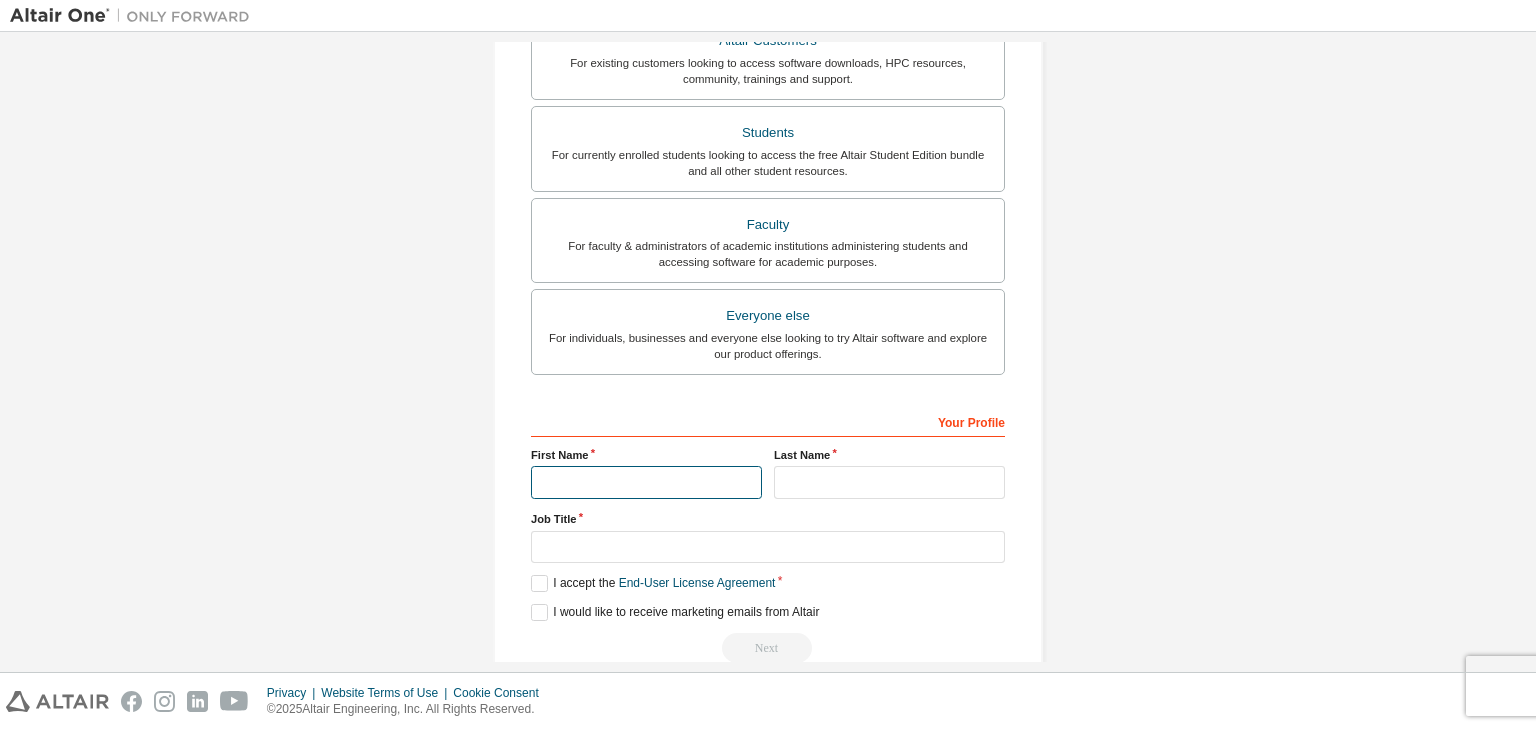 type on "******" 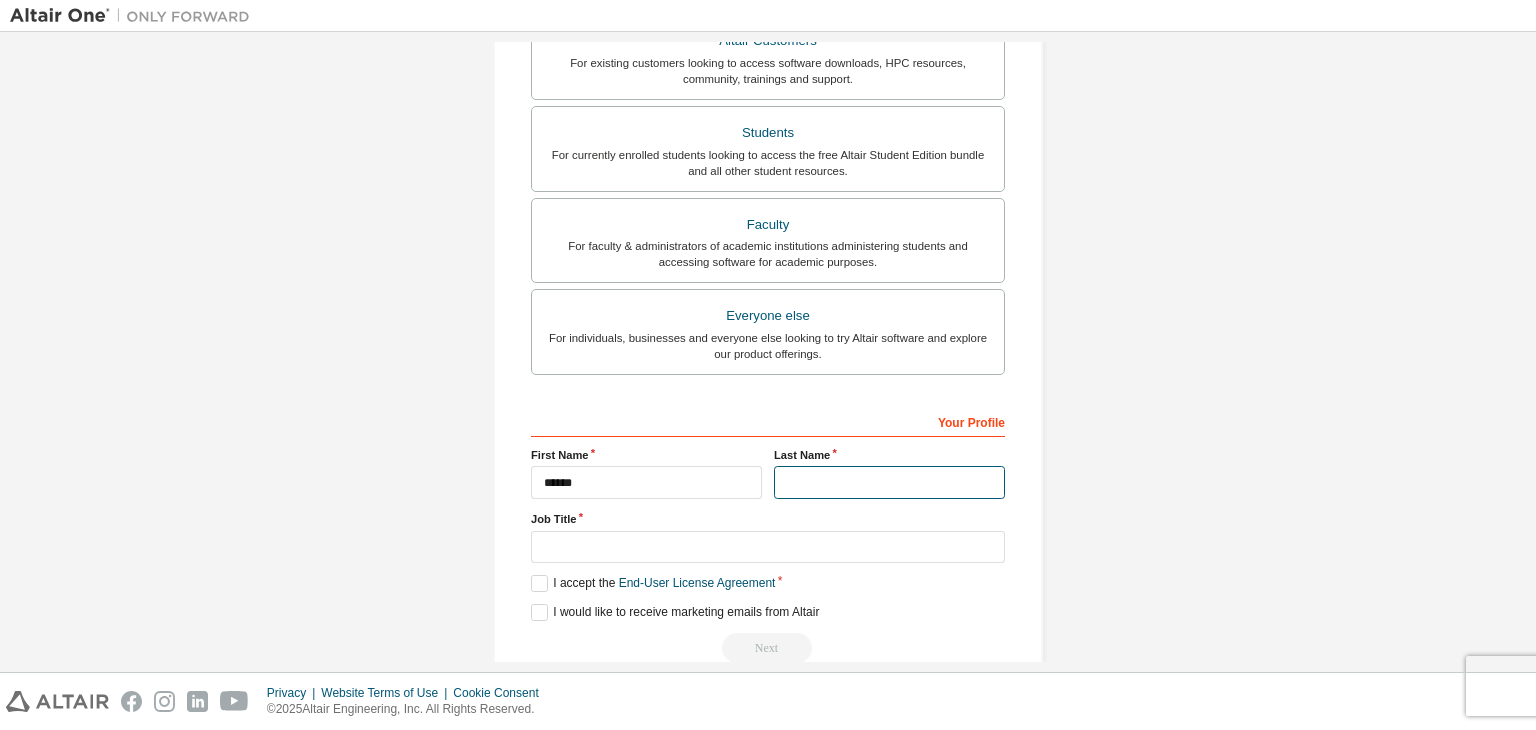 click at bounding box center (889, 482) 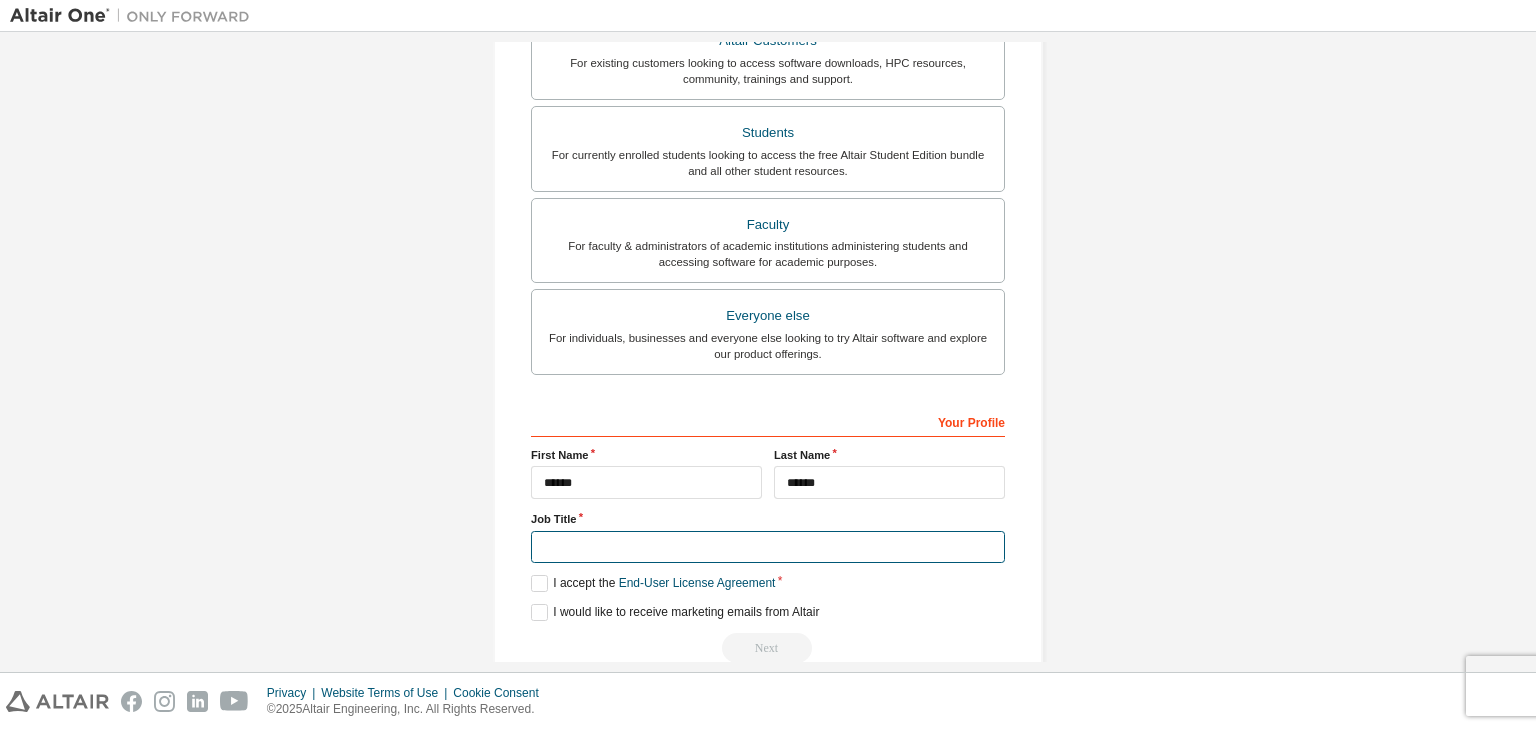 click at bounding box center (768, 547) 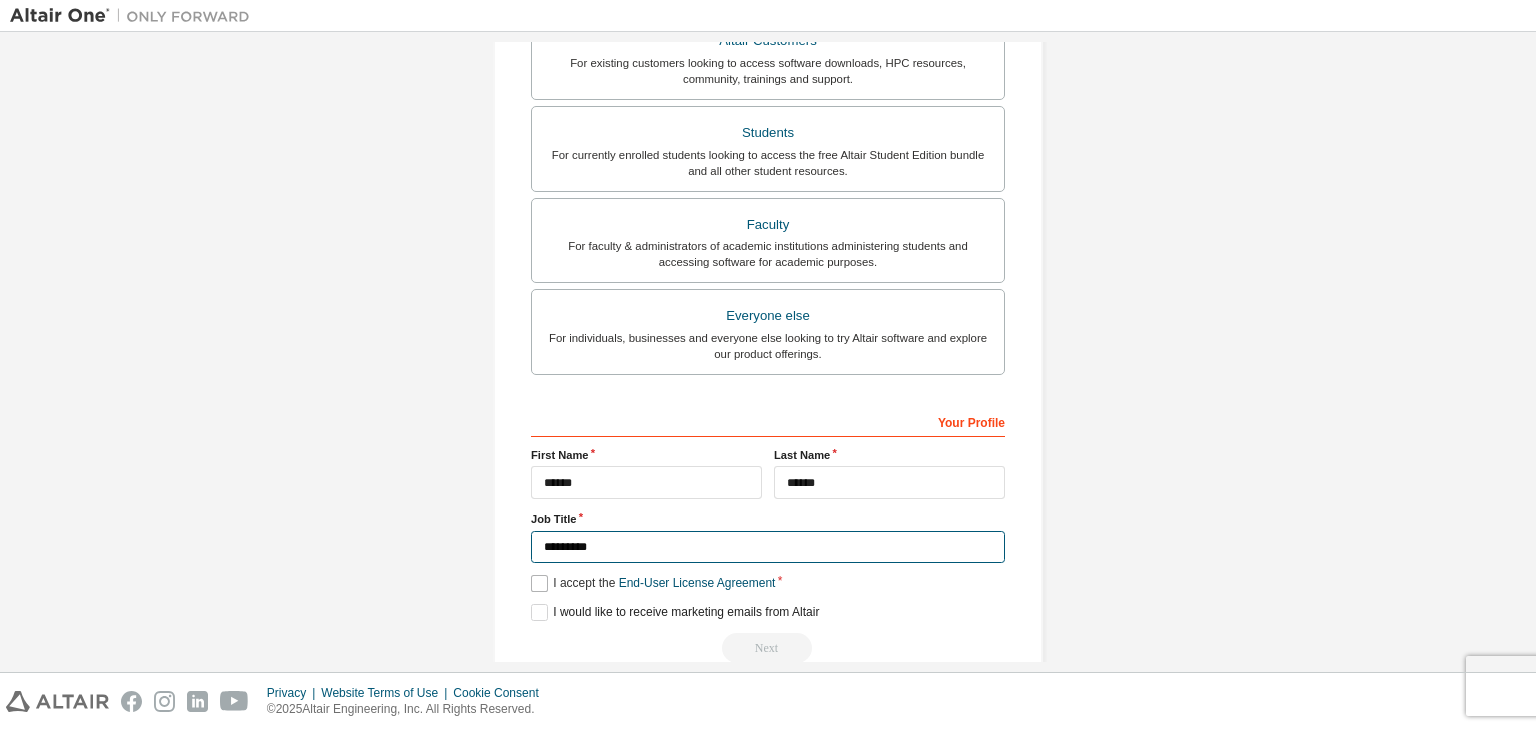 type on "*********" 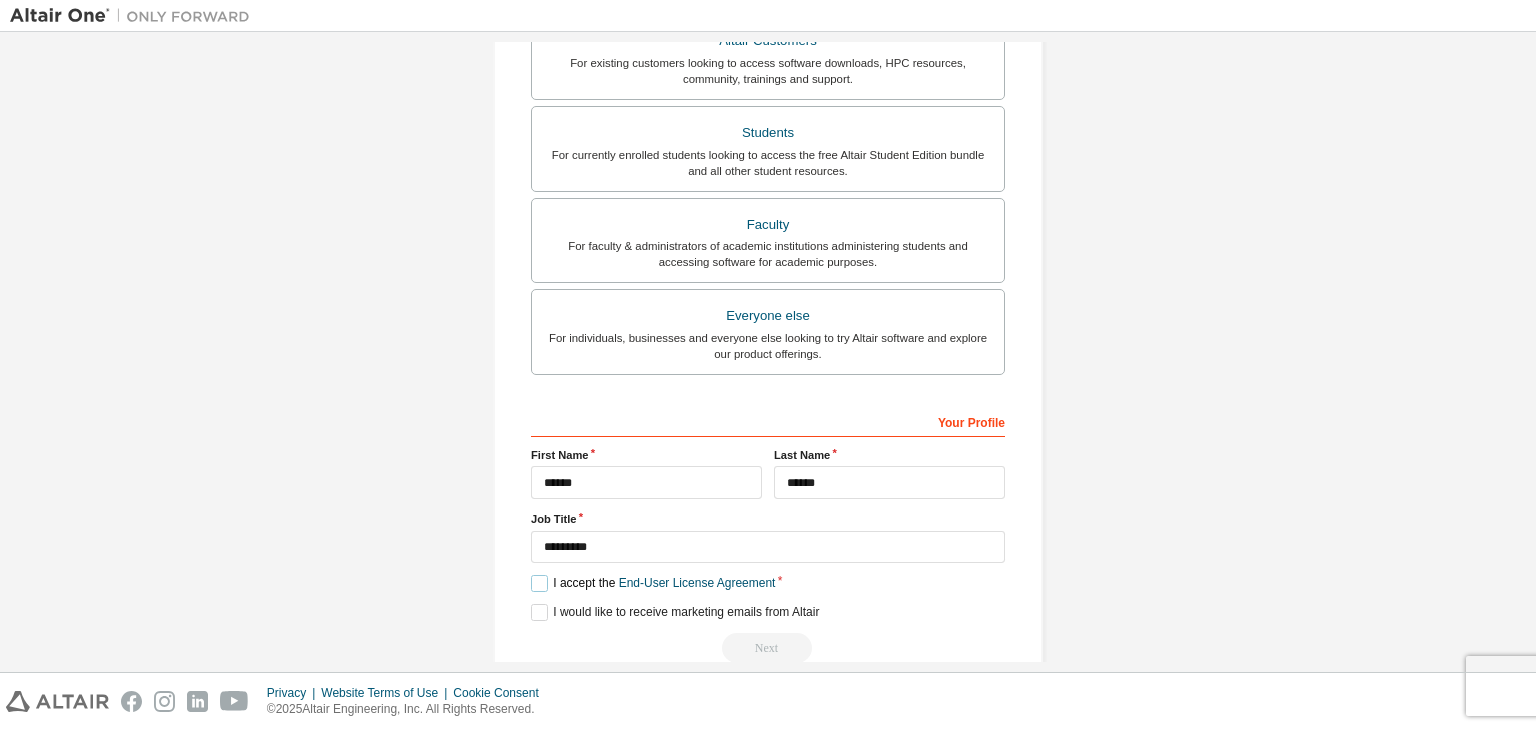click on "I accept the    End-User License Agreement" at bounding box center [653, 583] 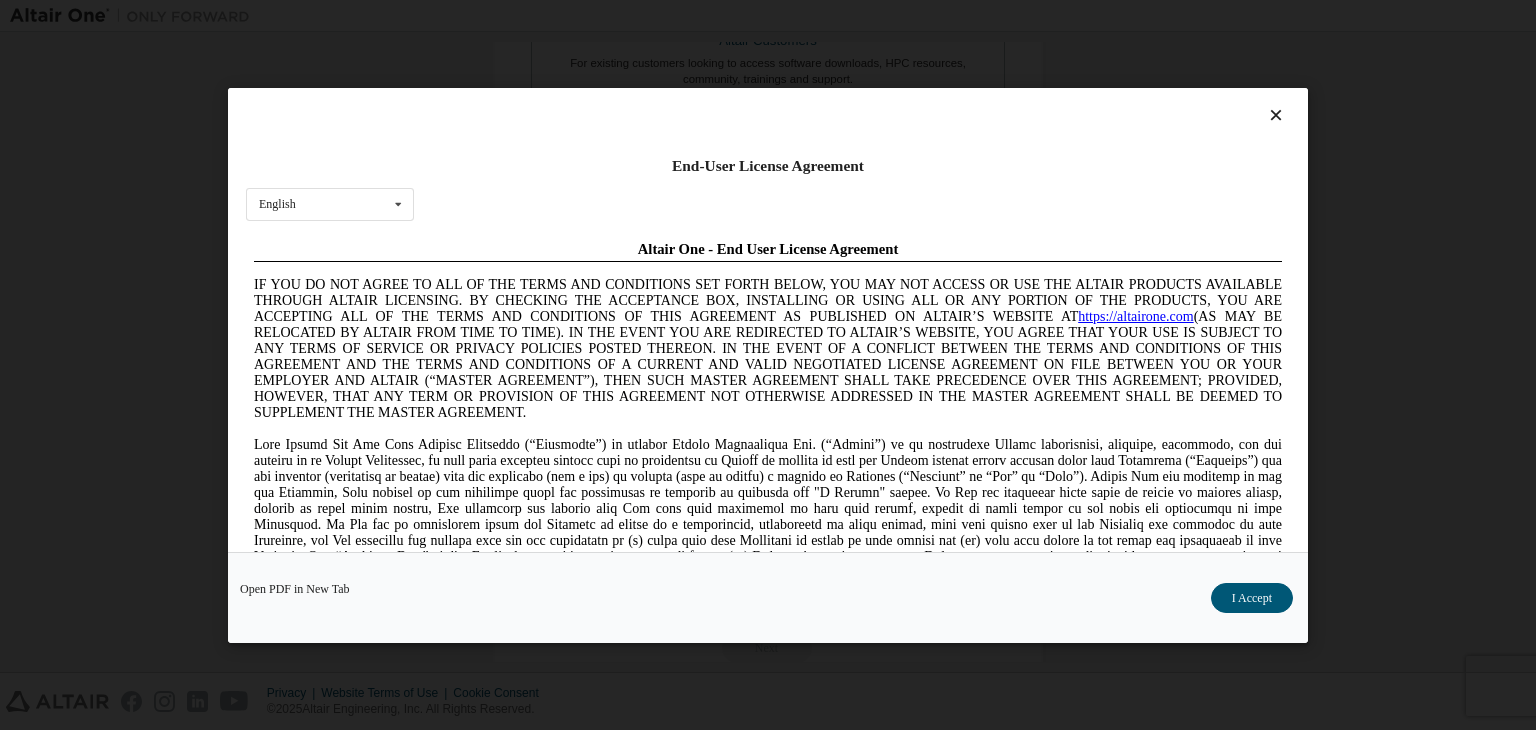 scroll, scrollTop: 0, scrollLeft: 0, axis: both 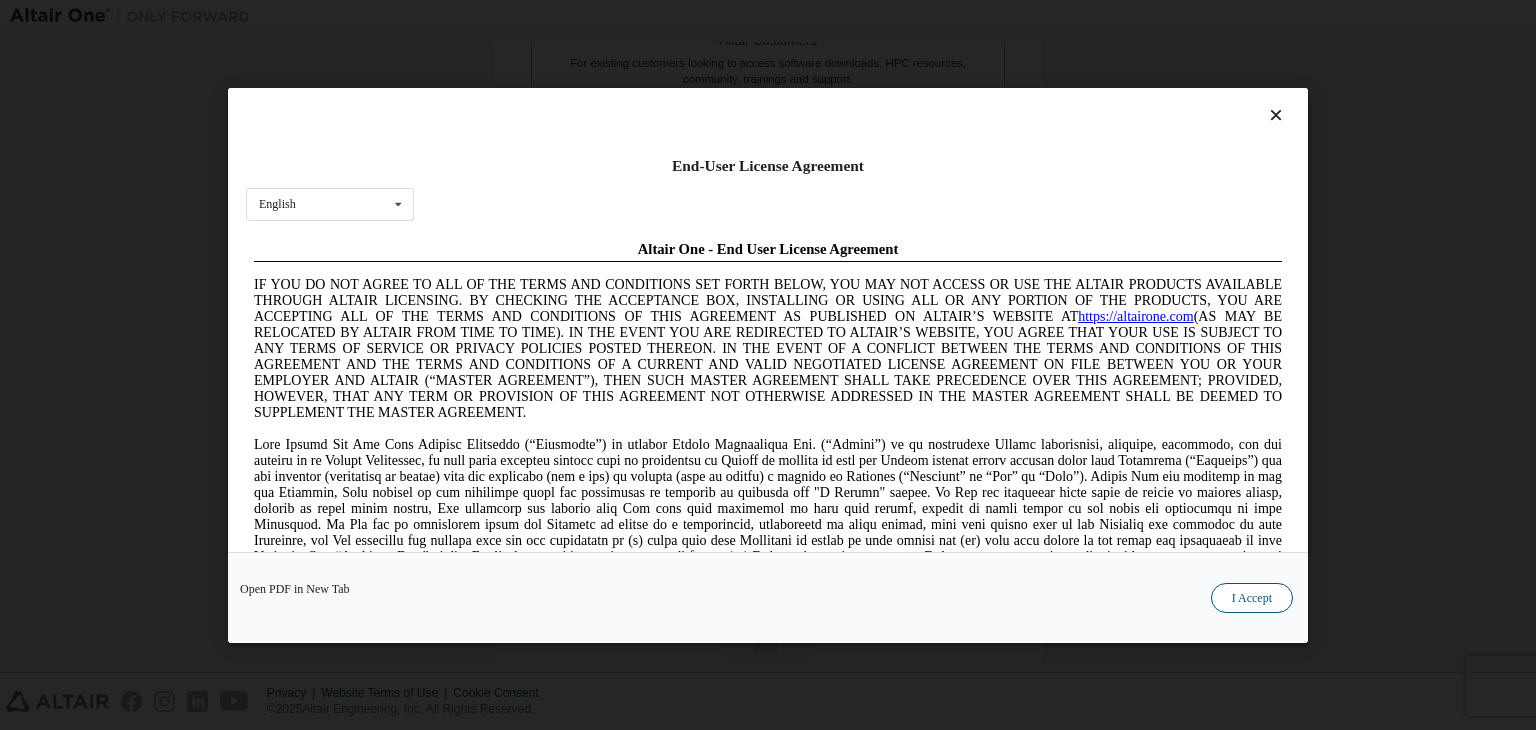 click on "I Accept" at bounding box center [1252, 598] 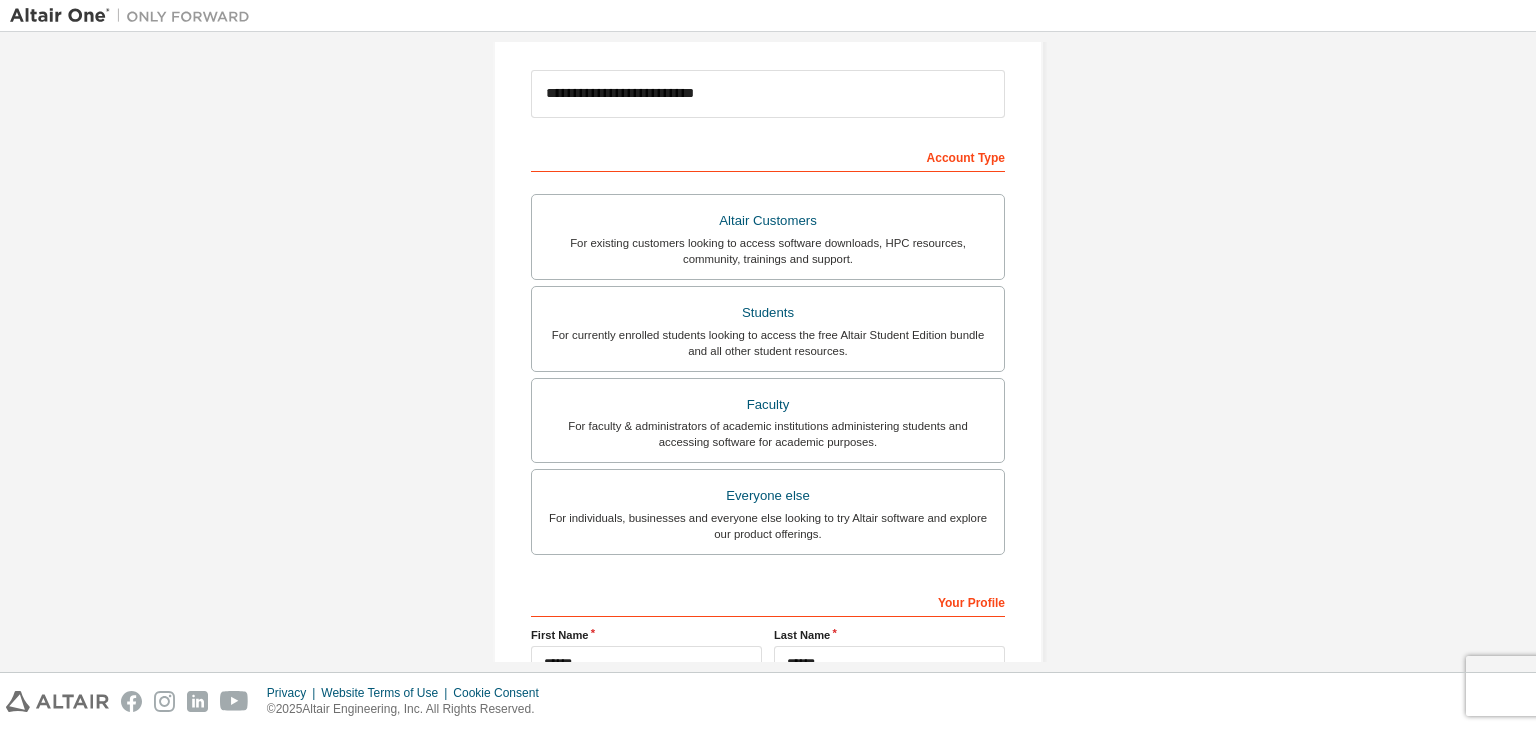 scroll, scrollTop: 0, scrollLeft: 0, axis: both 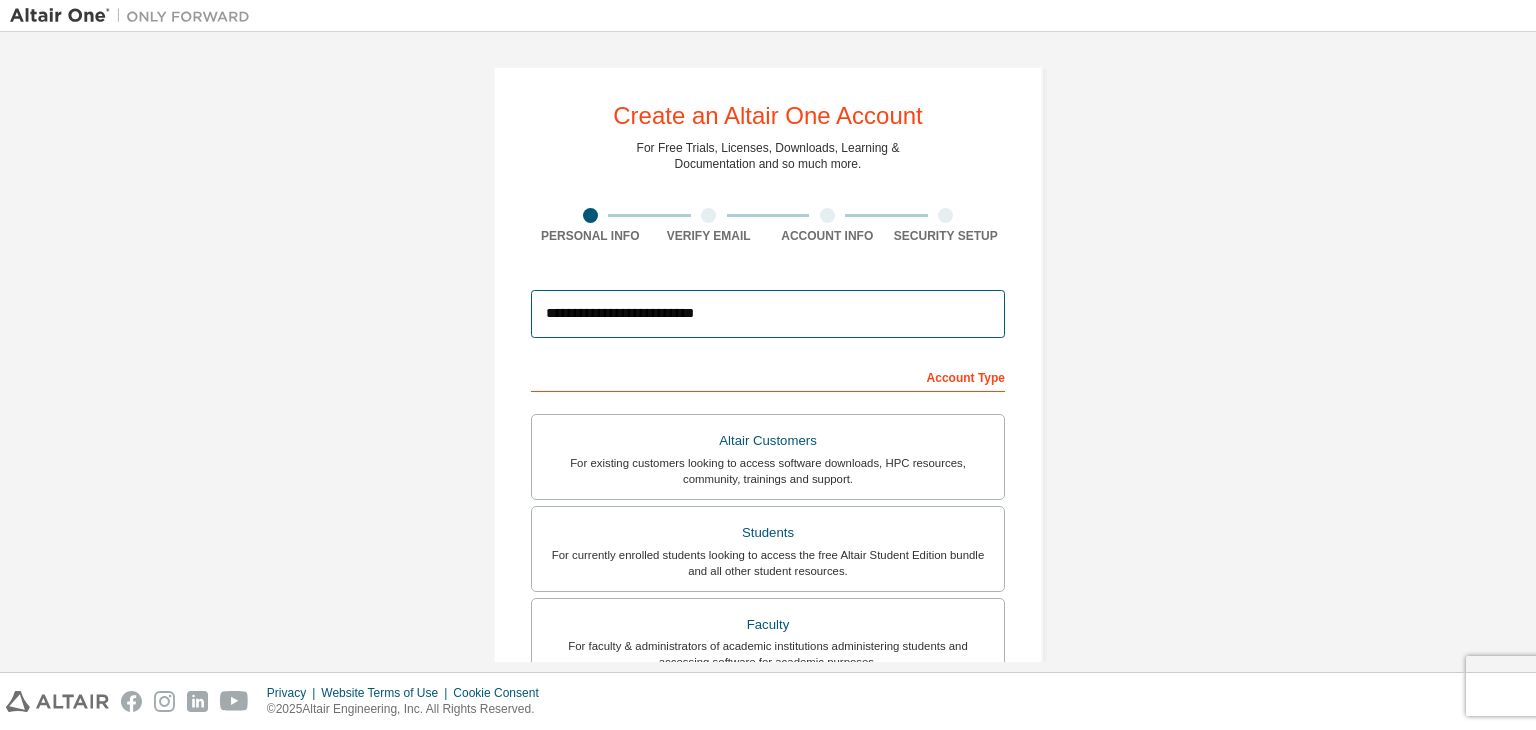 click on "**********" at bounding box center (768, 314) 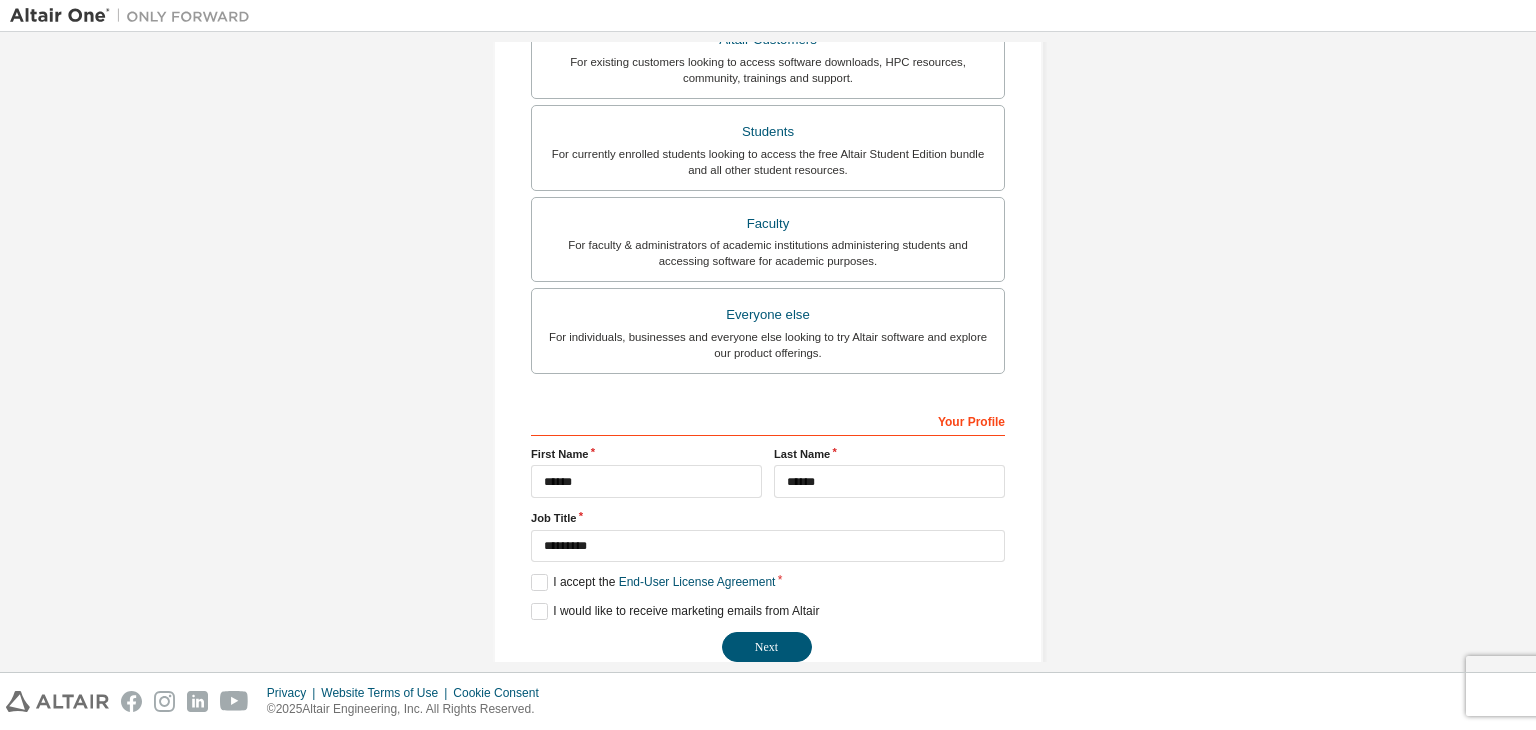 scroll, scrollTop: 435, scrollLeft: 0, axis: vertical 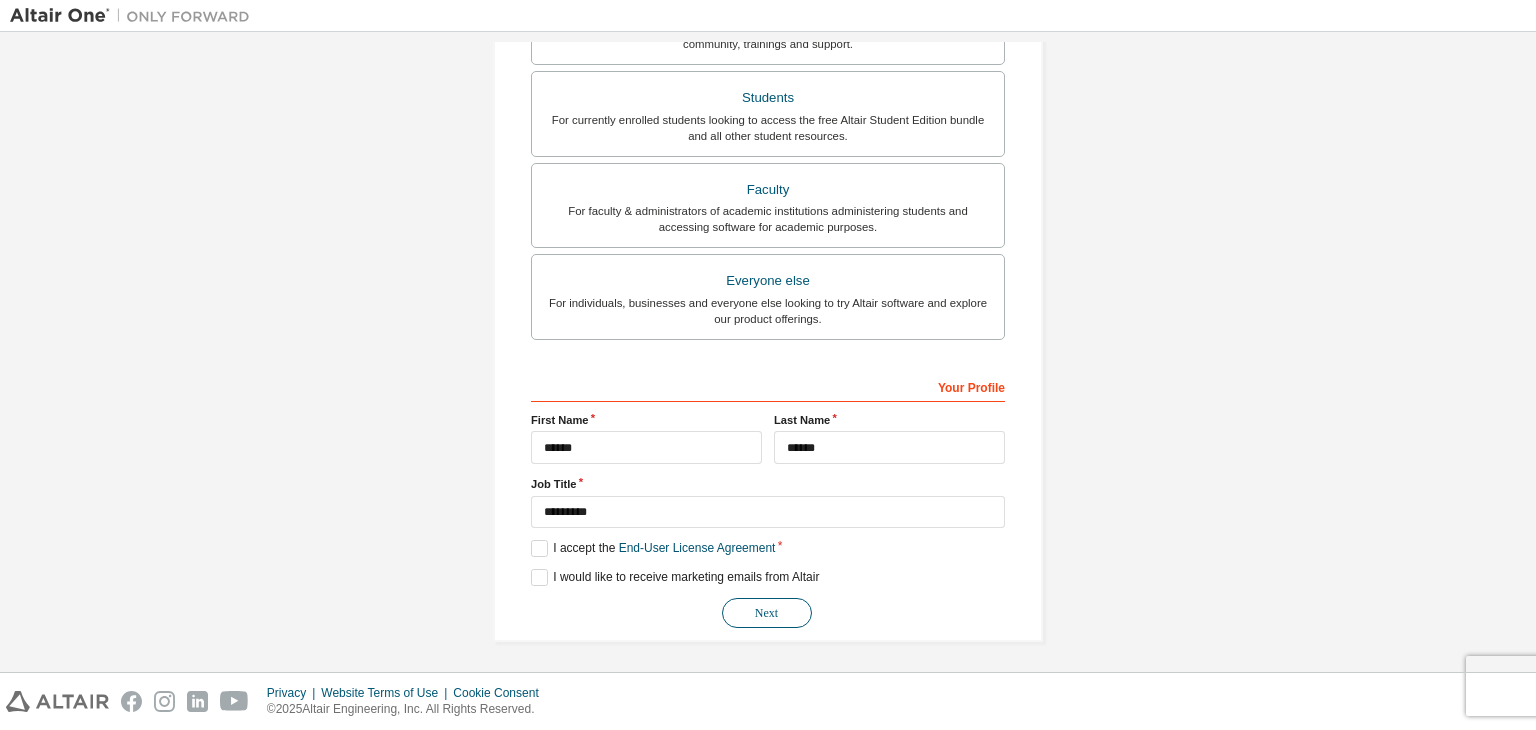 click on "Next" at bounding box center [767, 613] 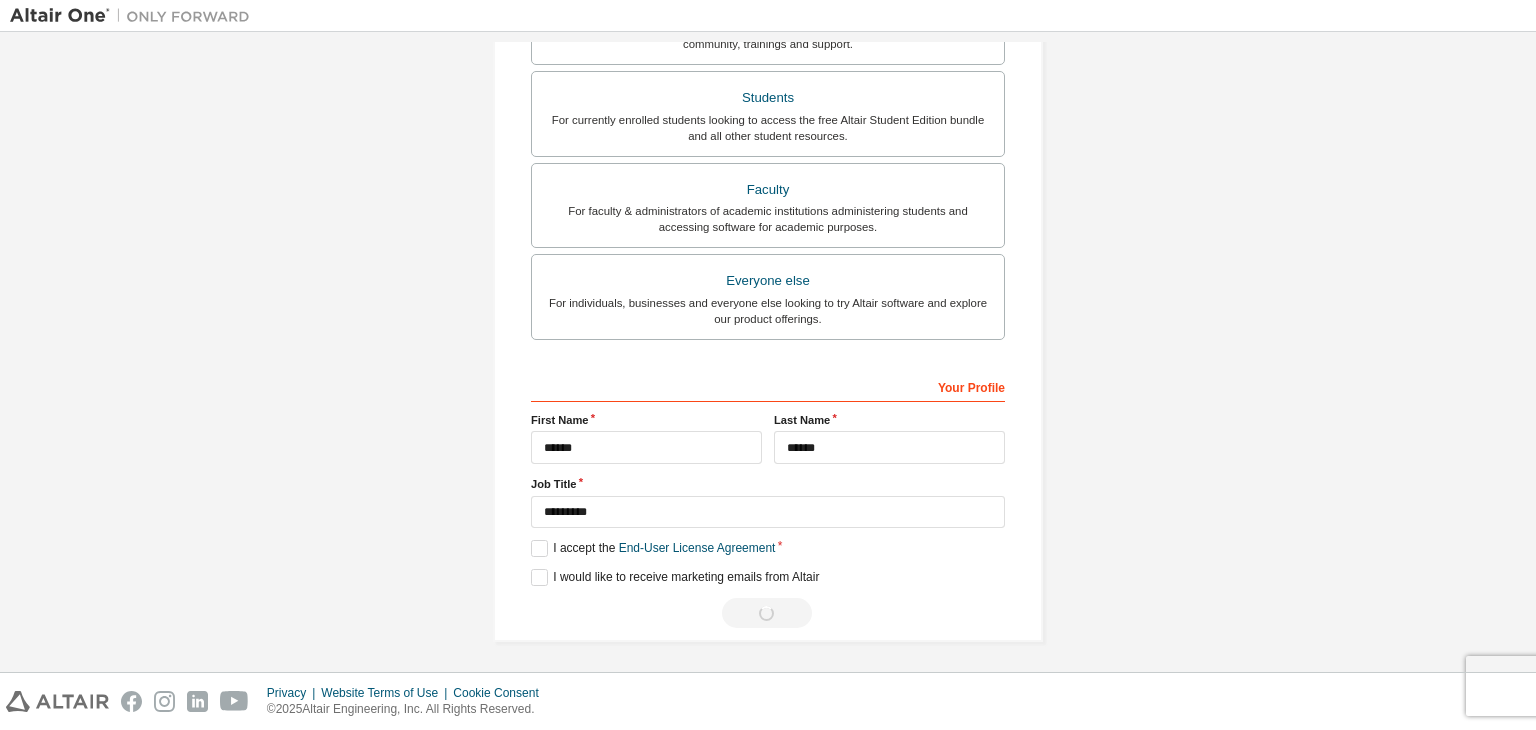 scroll, scrollTop: 0, scrollLeft: 0, axis: both 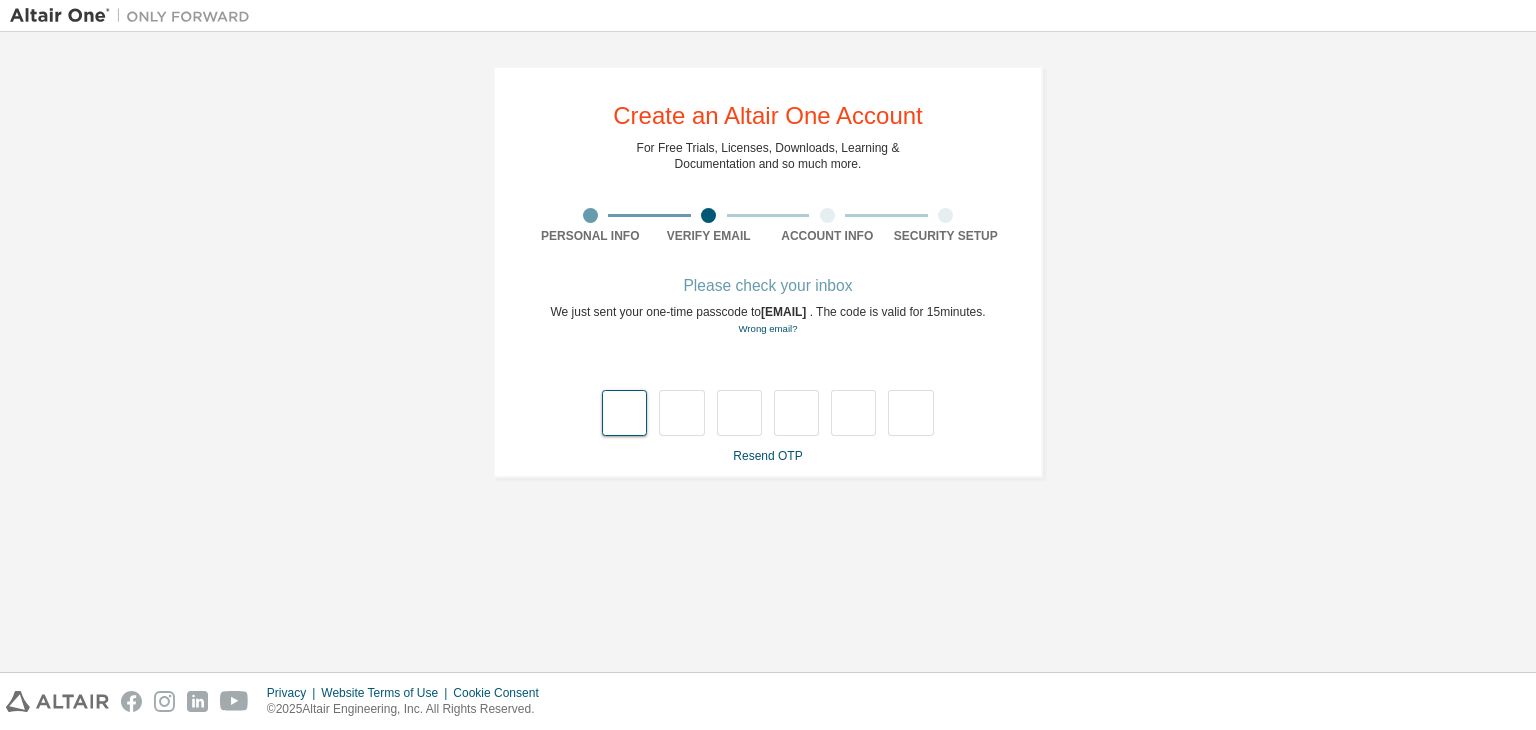 type on "*" 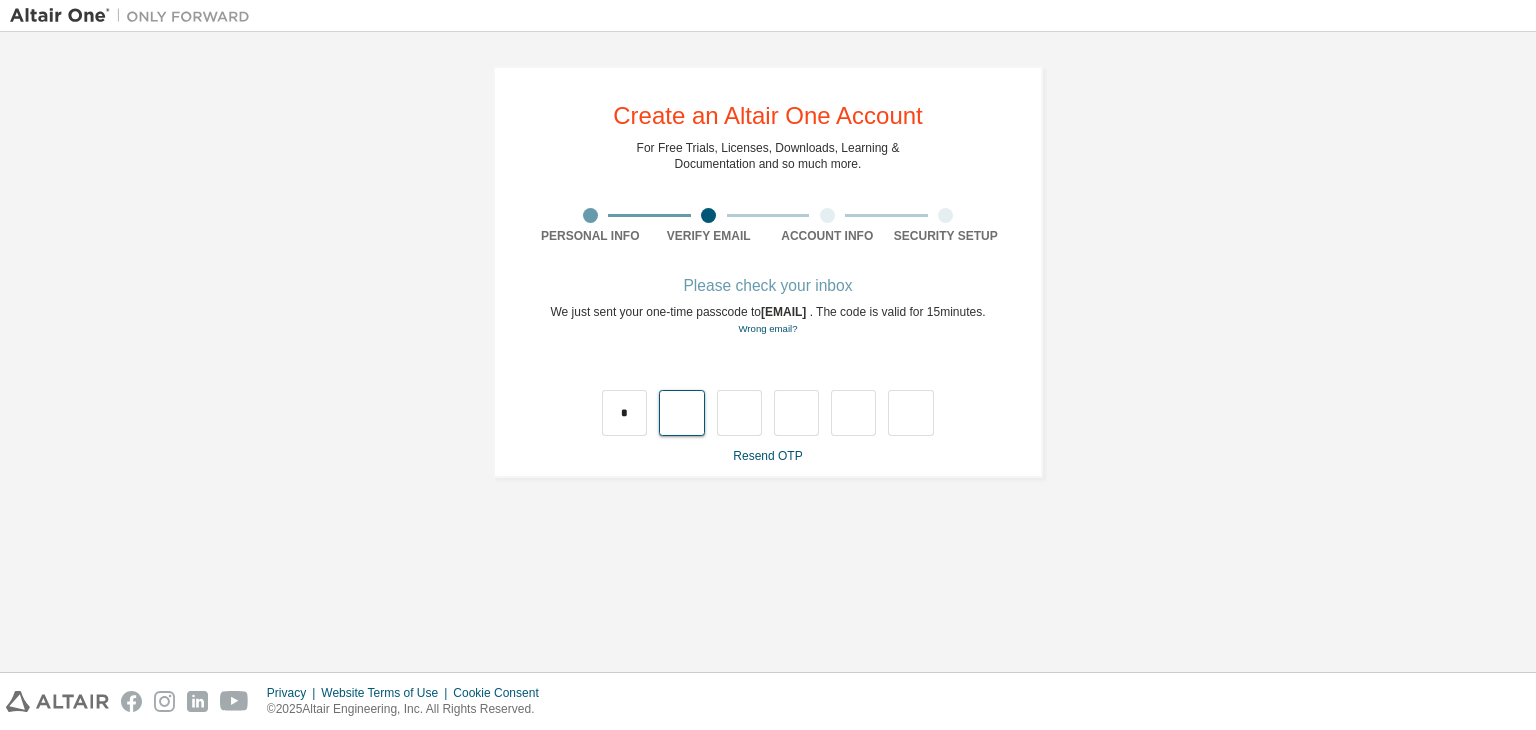 type on "*" 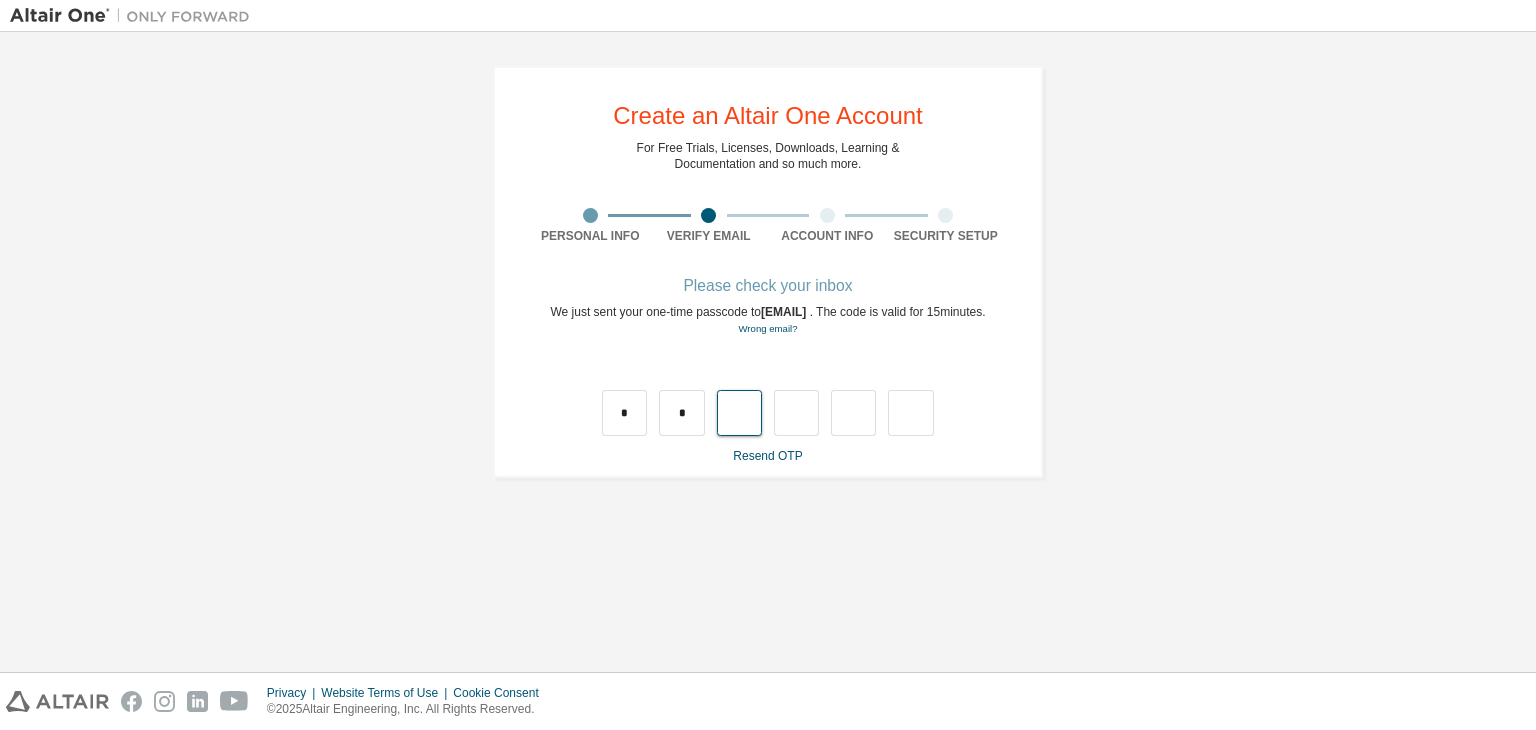 type on "*" 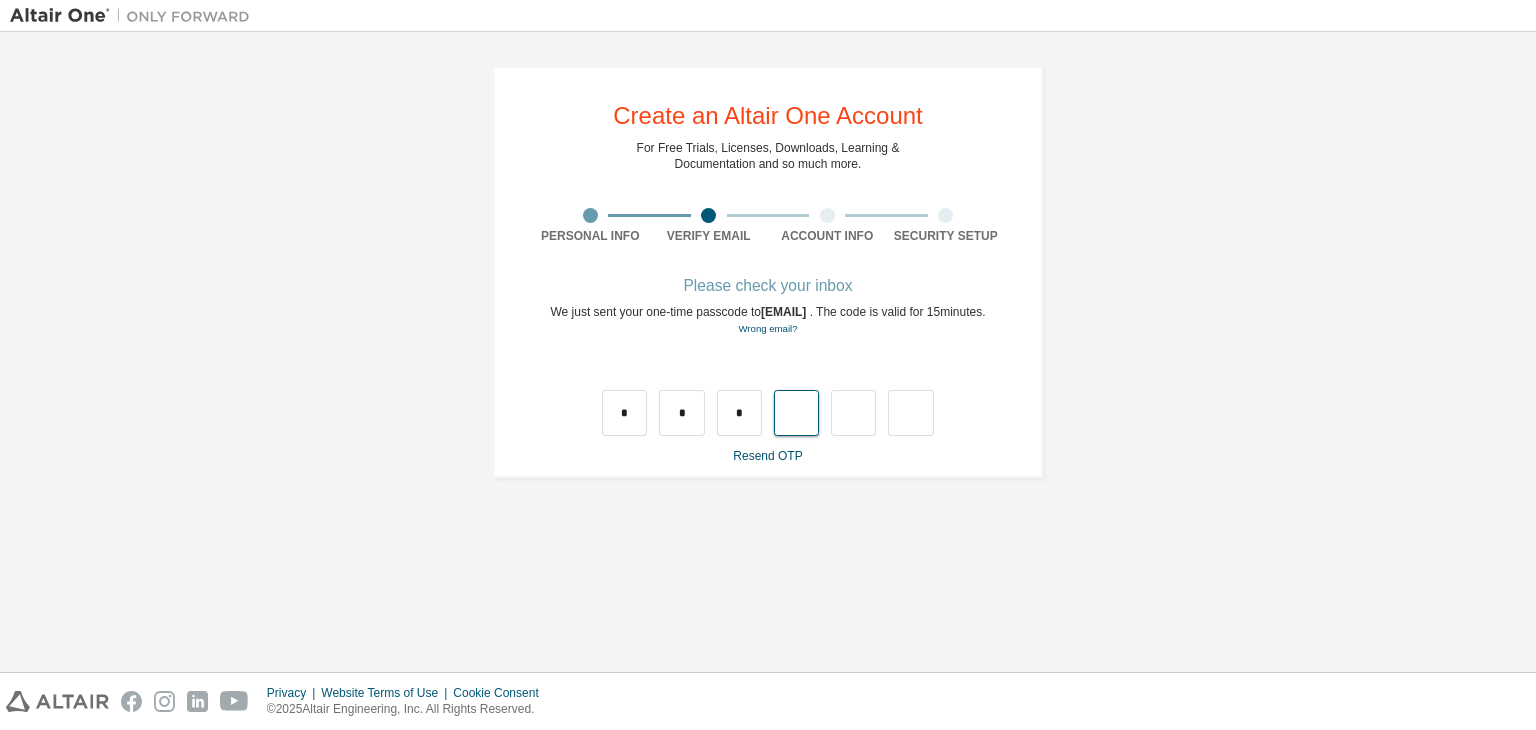 type on "*" 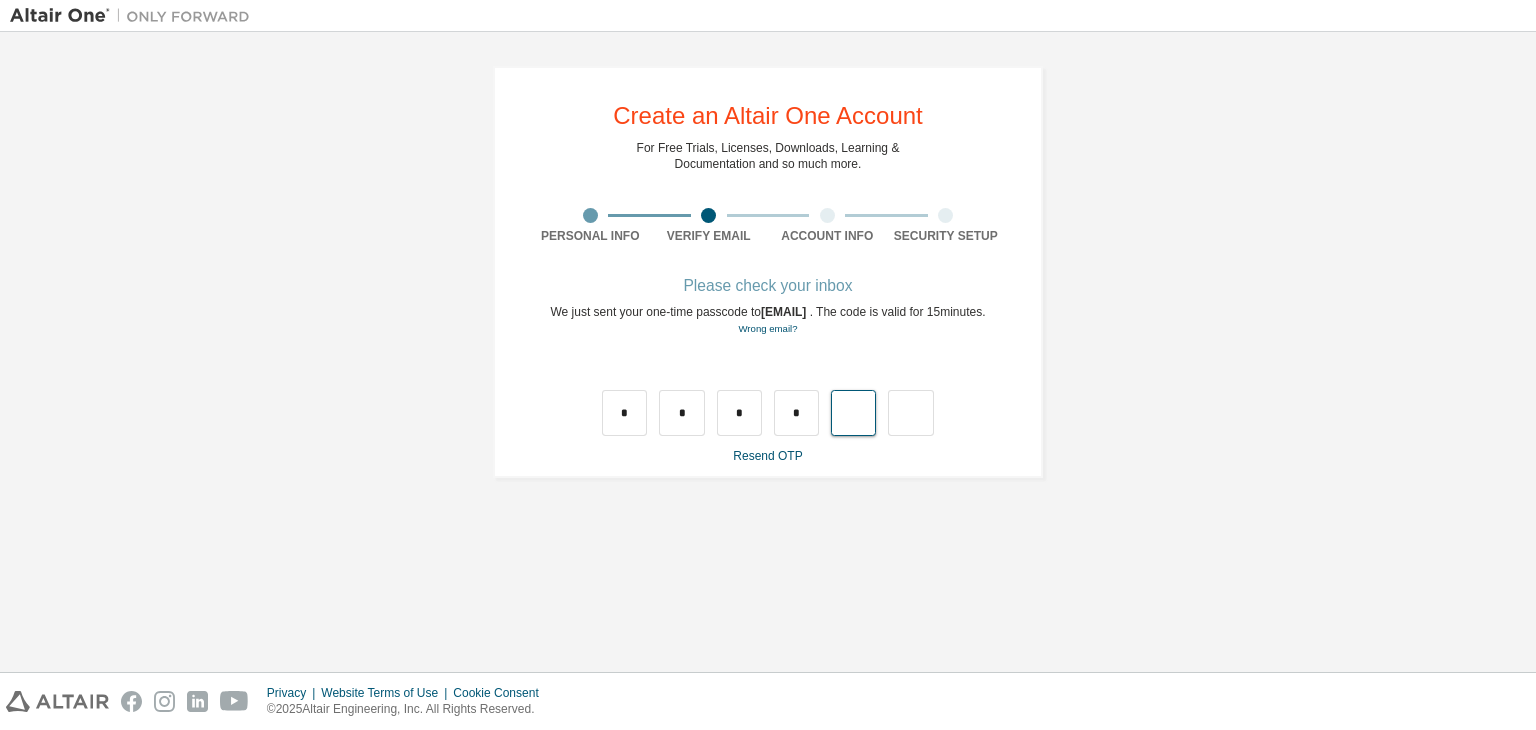 type on "*" 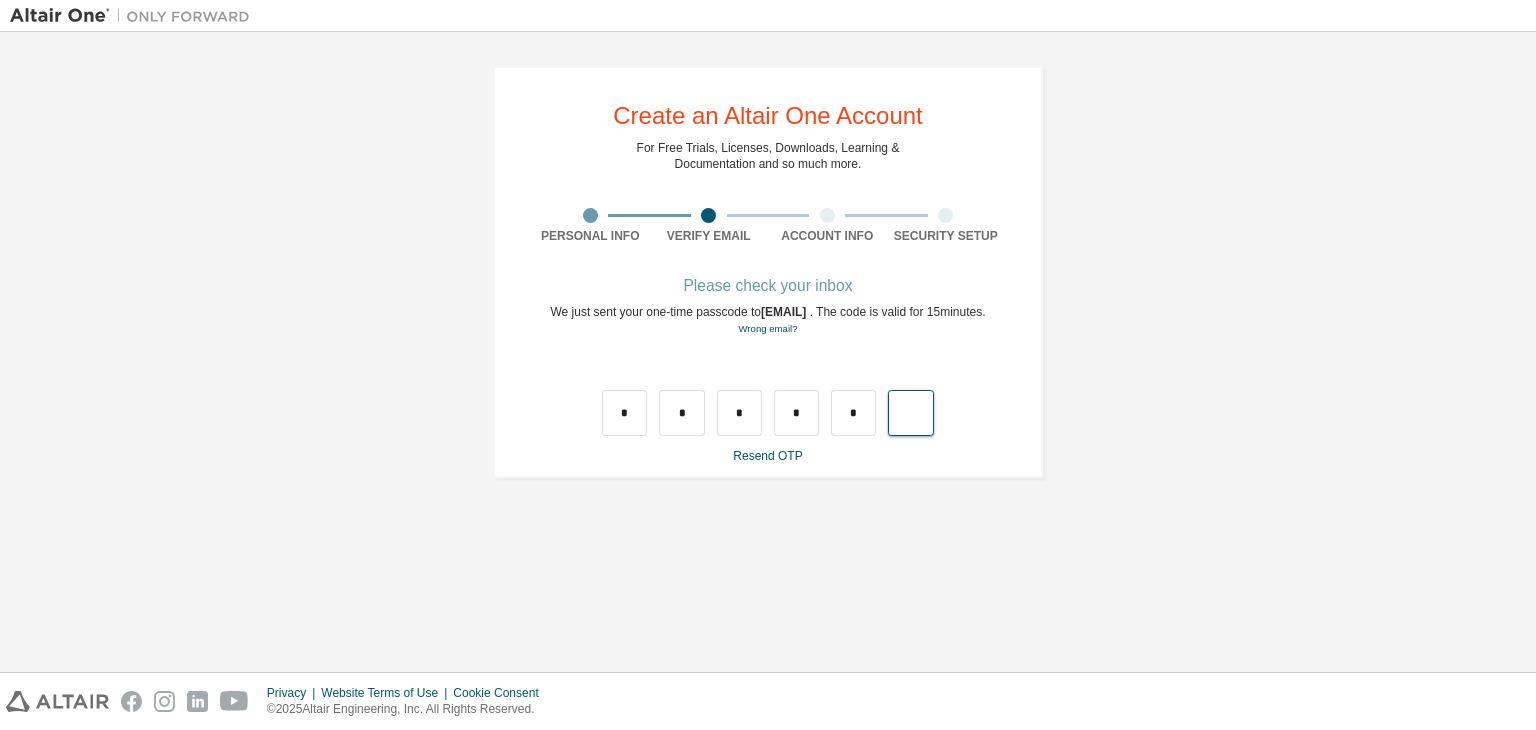 type on "*" 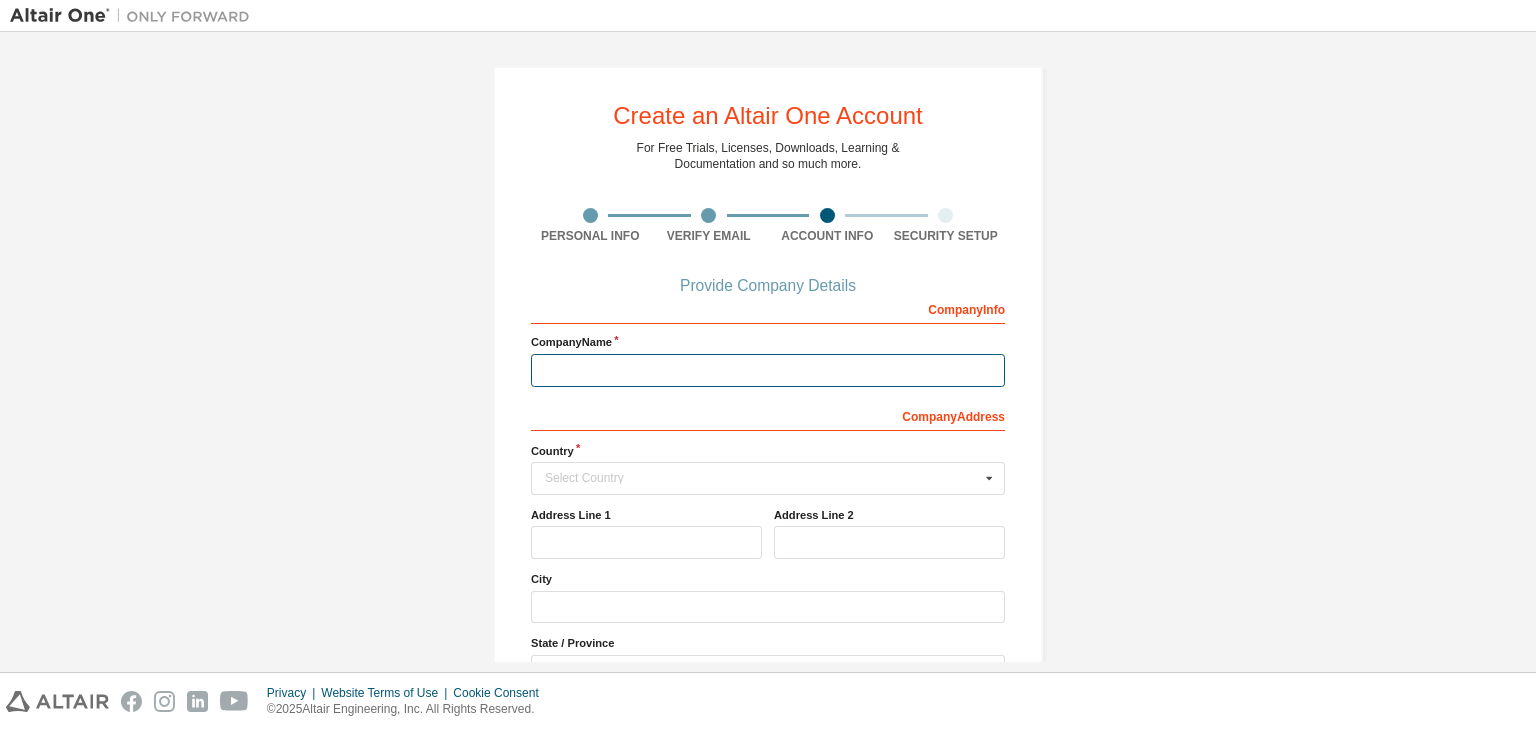 click at bounding box center (768, 370) 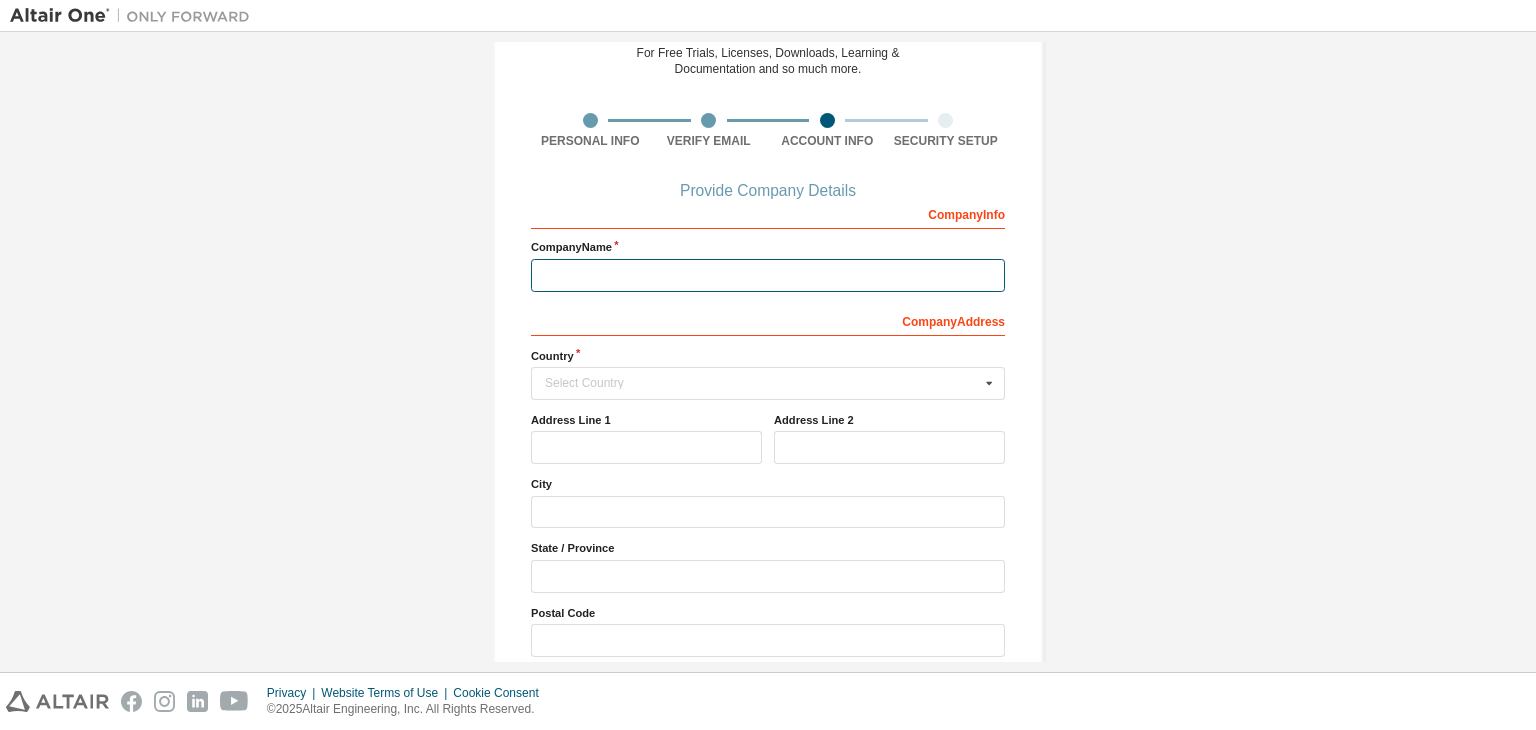 scroll, scrollTop: 100, scrollLeft: 0, axis: vertical 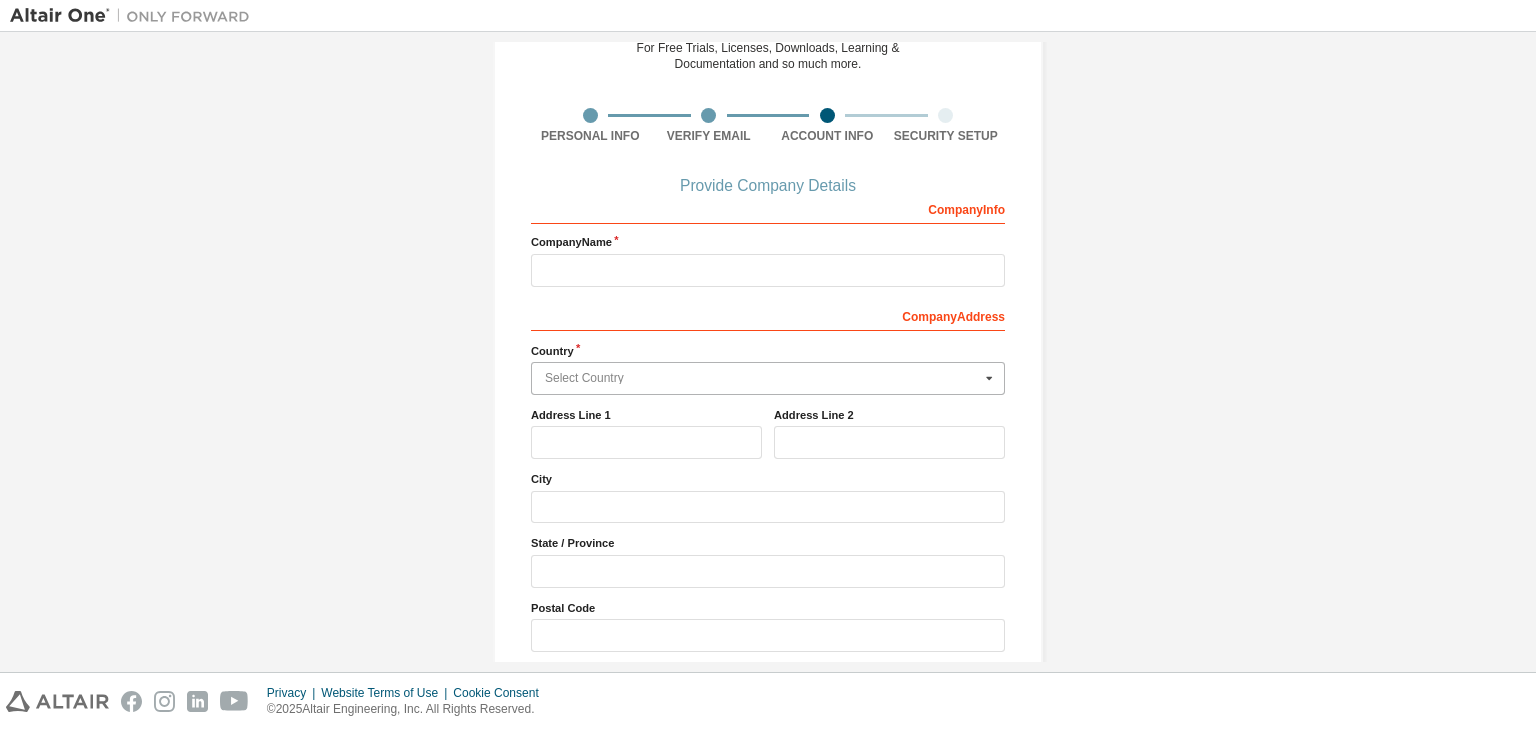 click at bounding box center (769, 378) 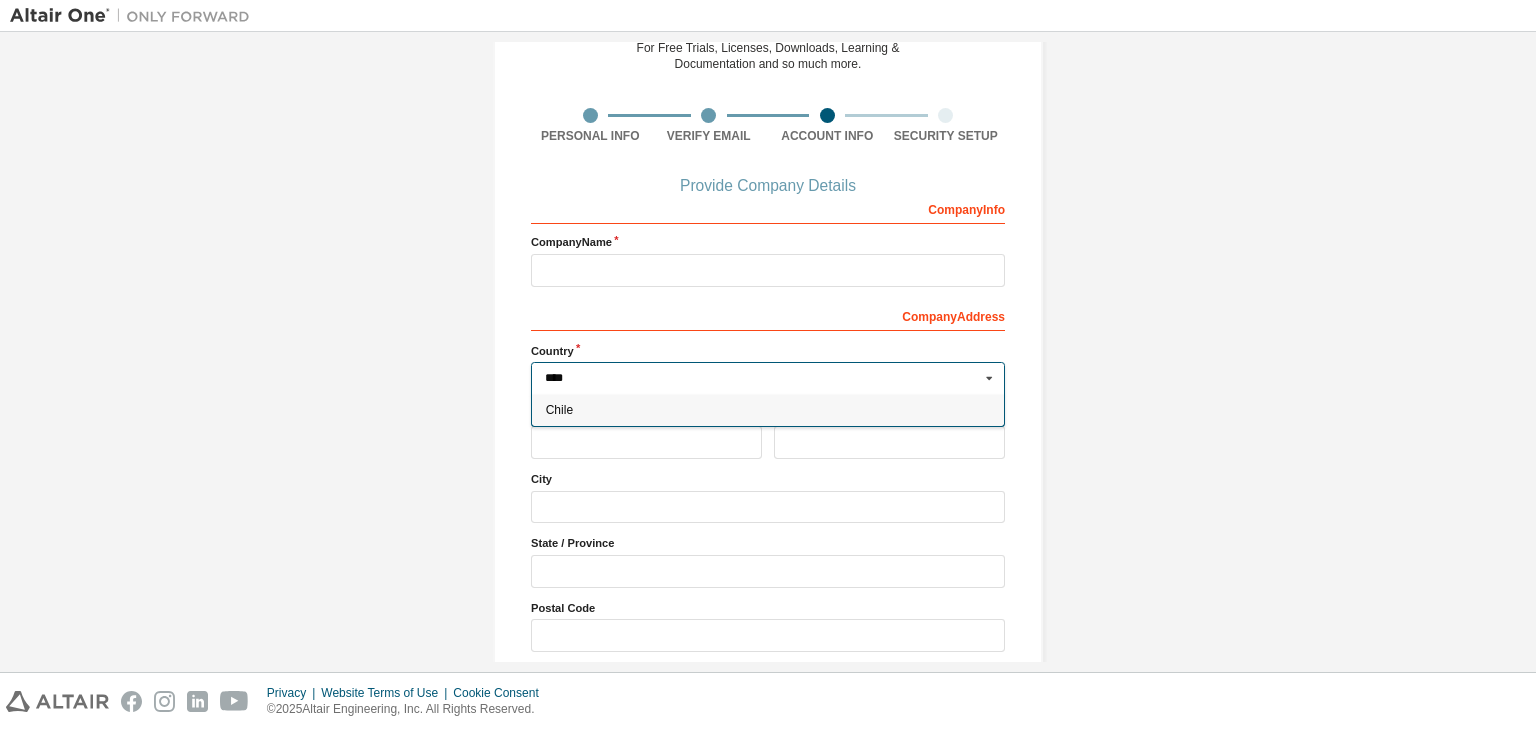 type on "****" 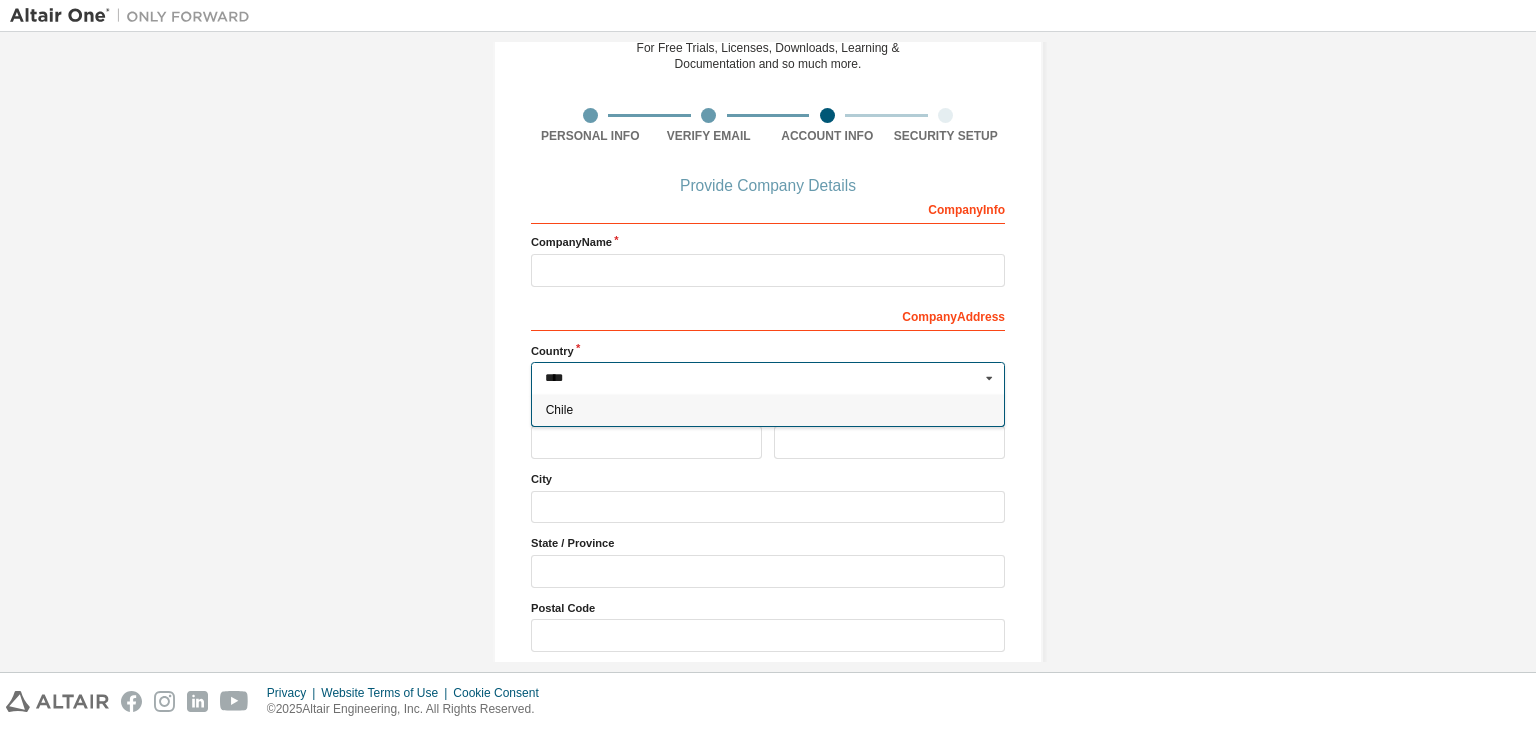 click on "Chile" at bounding box center (768, 410) 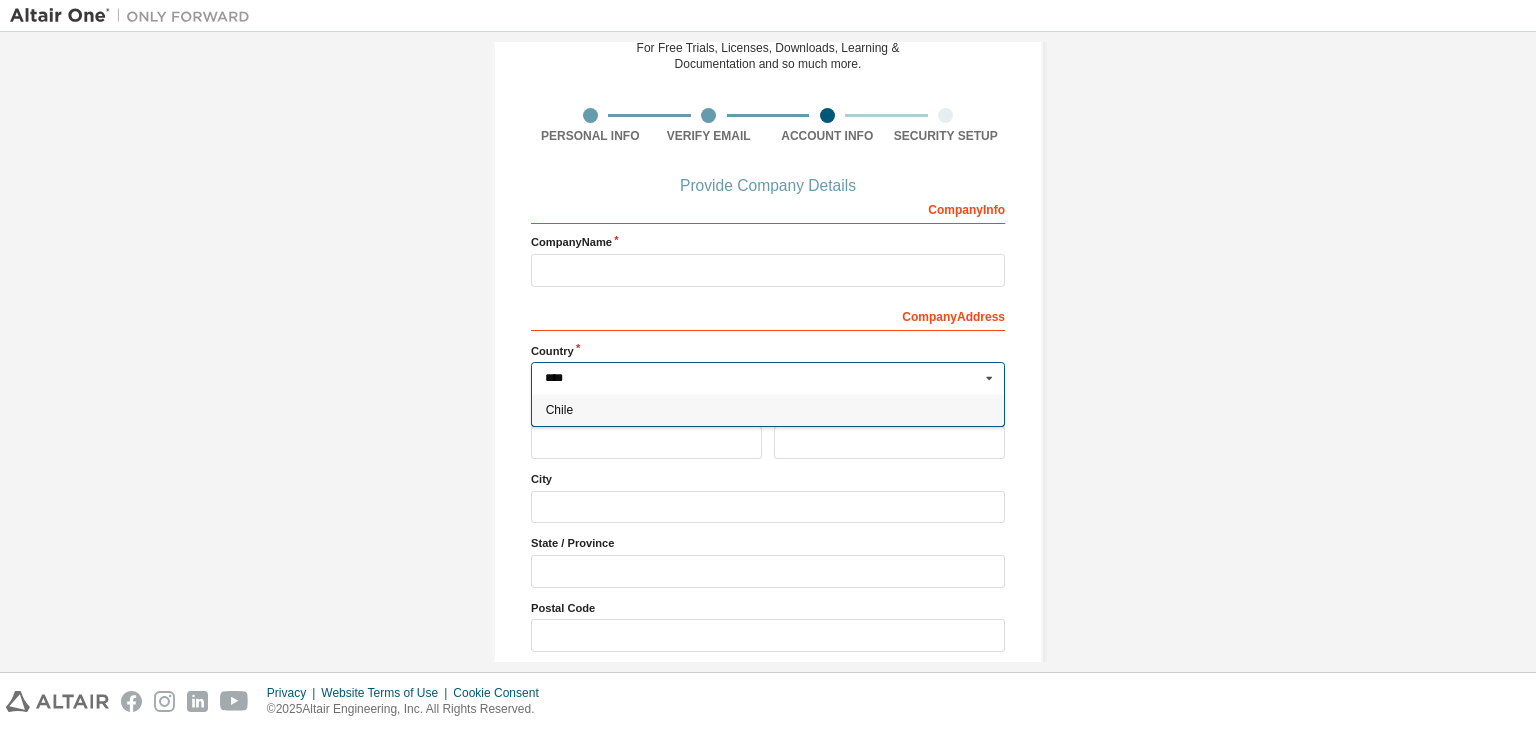 type on "***" 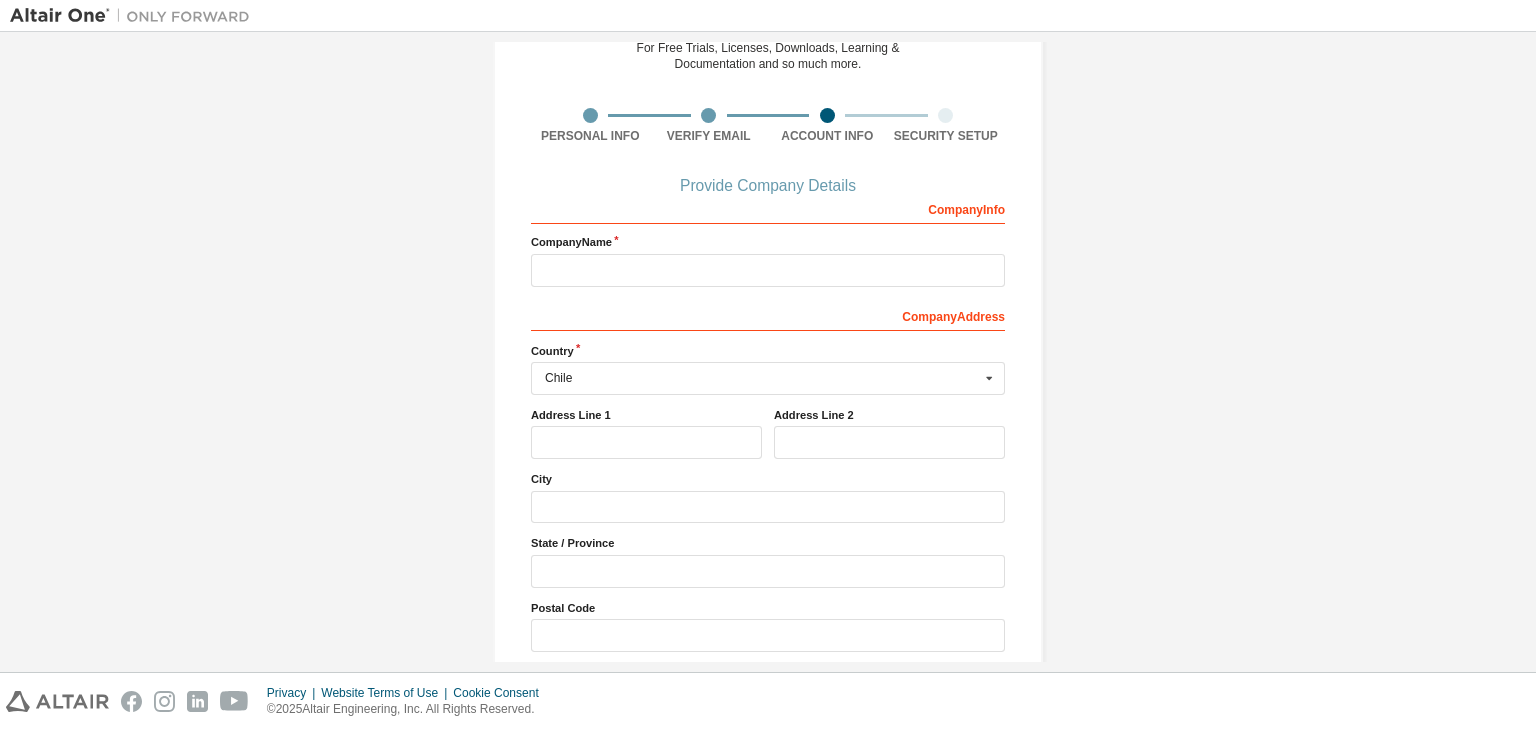click on "Address Line 1" at bounding box center (646, 415) 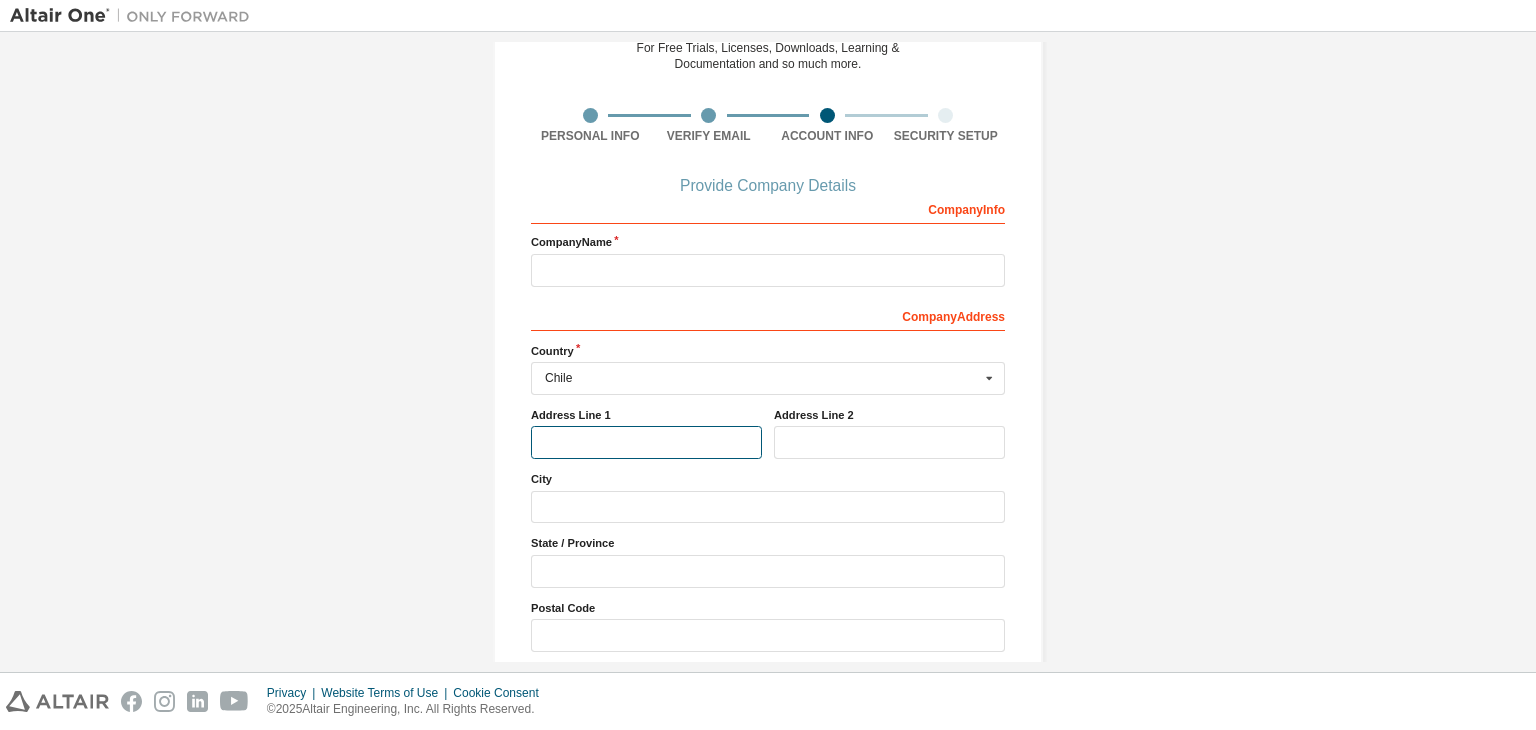 click at bounding box center (646, 442) 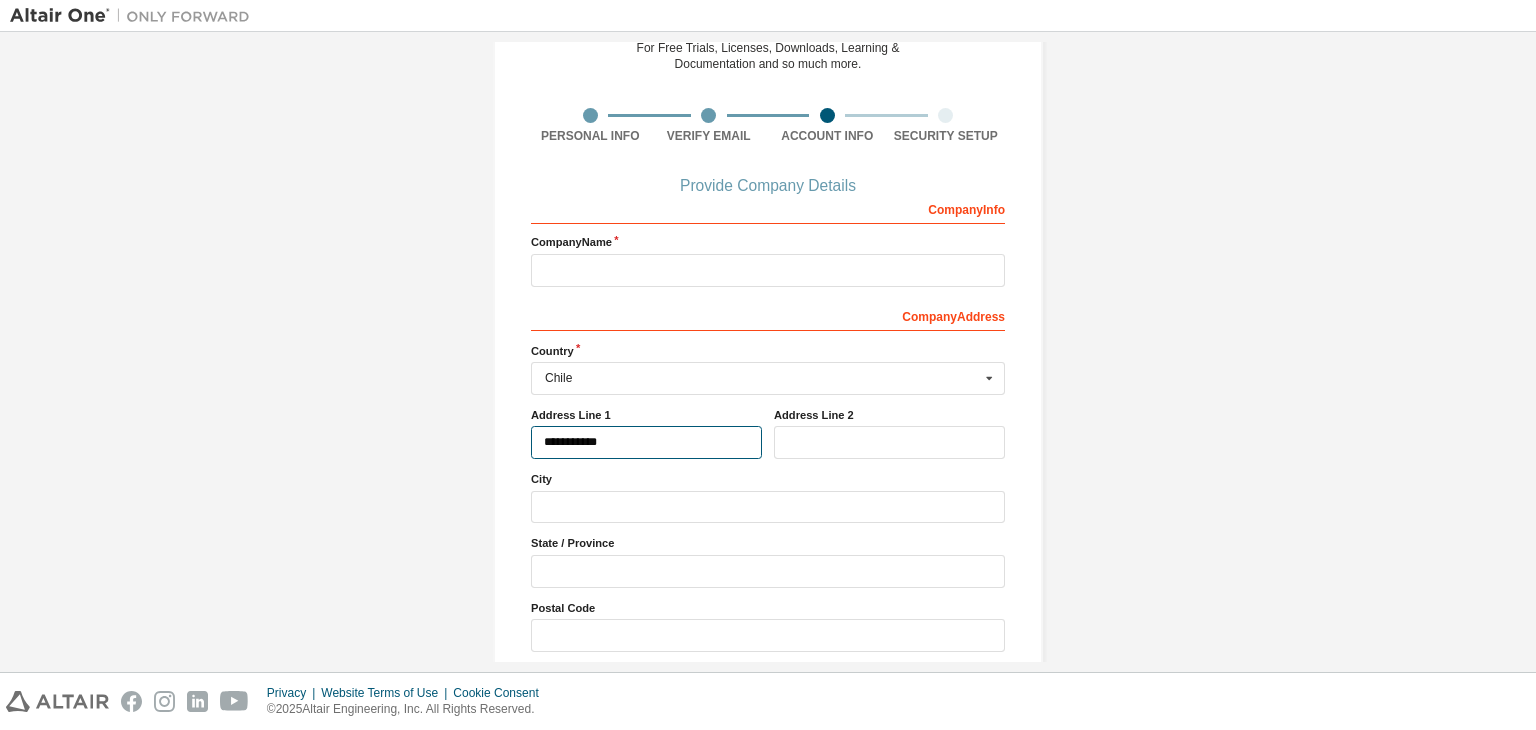 type on "**********" 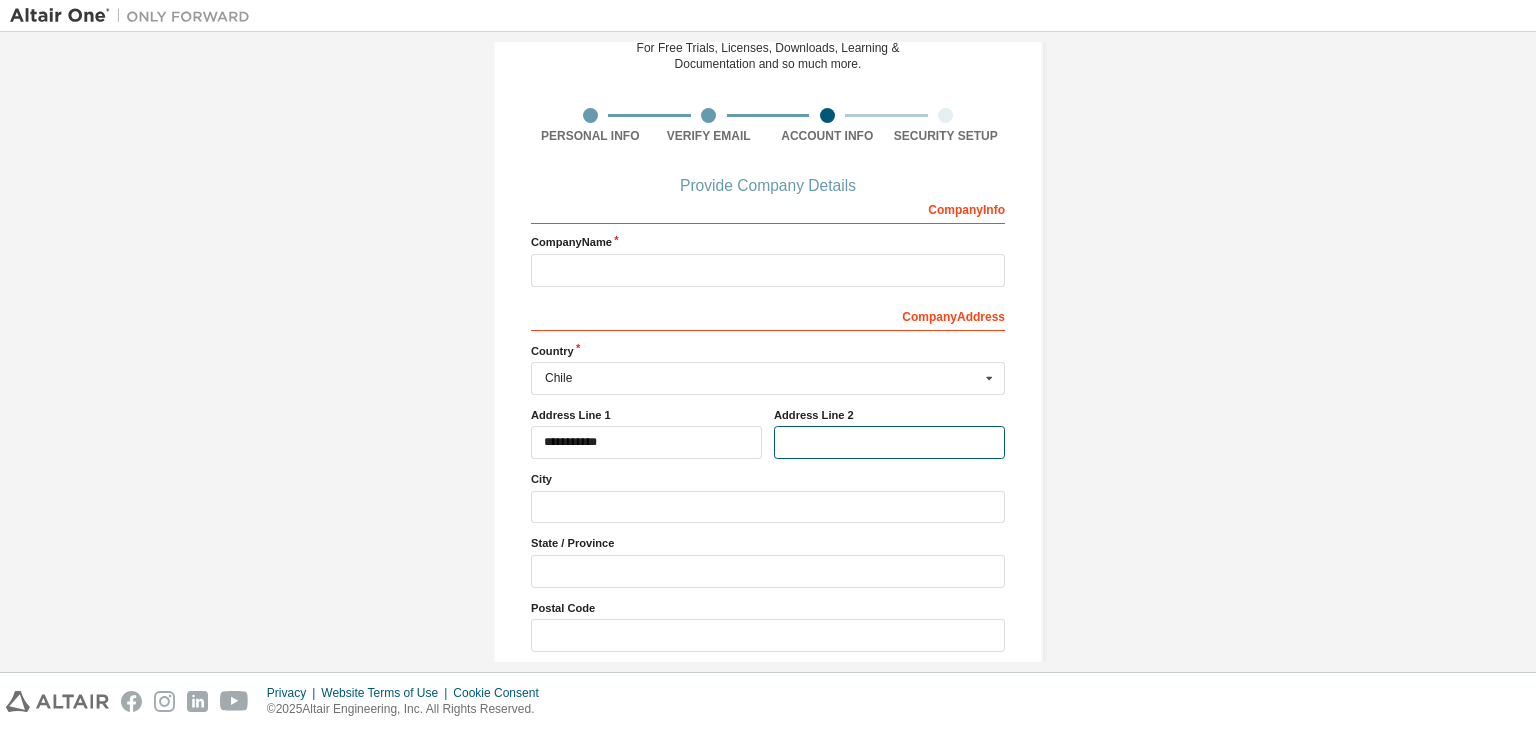 click at bounding box center [889, 442] 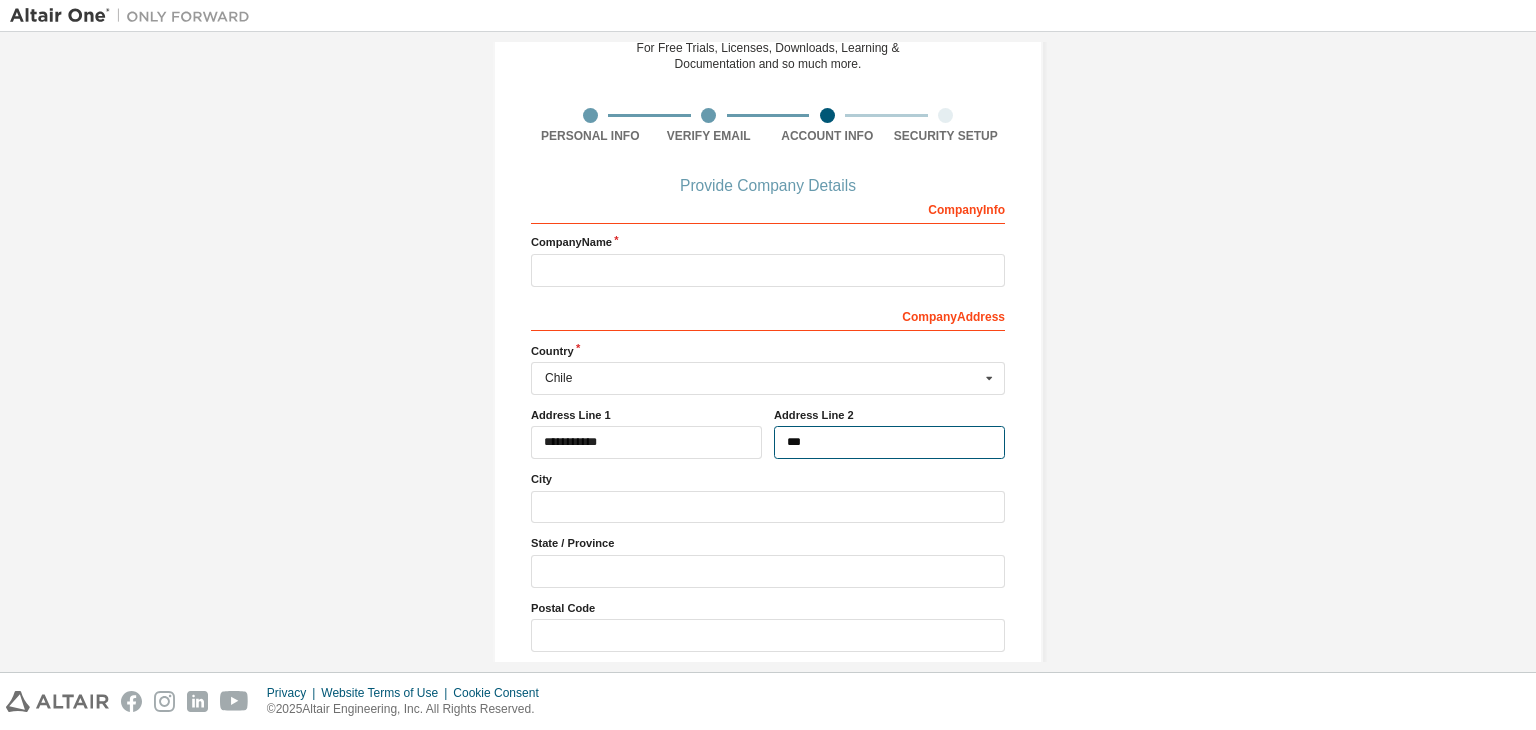type on "***" 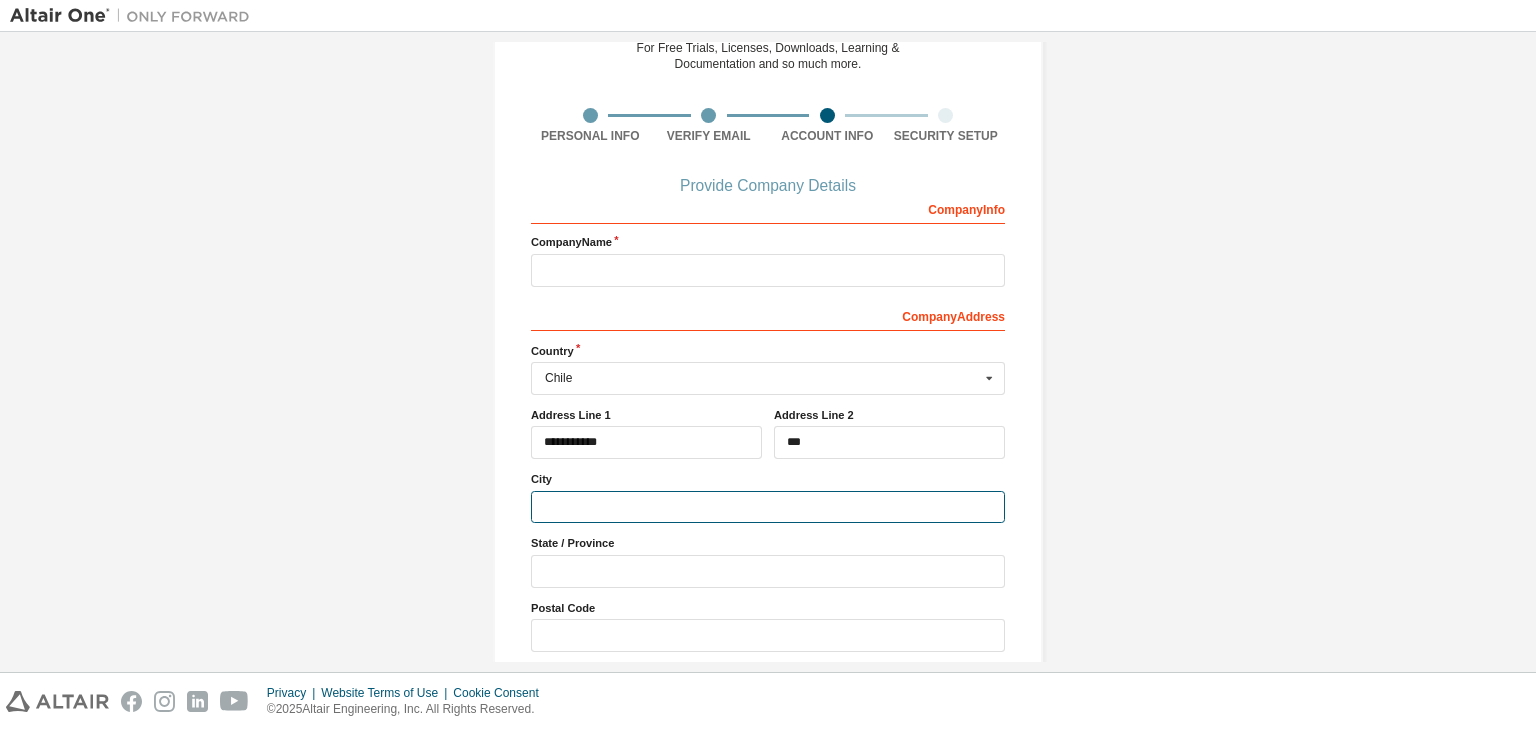 click at bounding box center (768, 507) 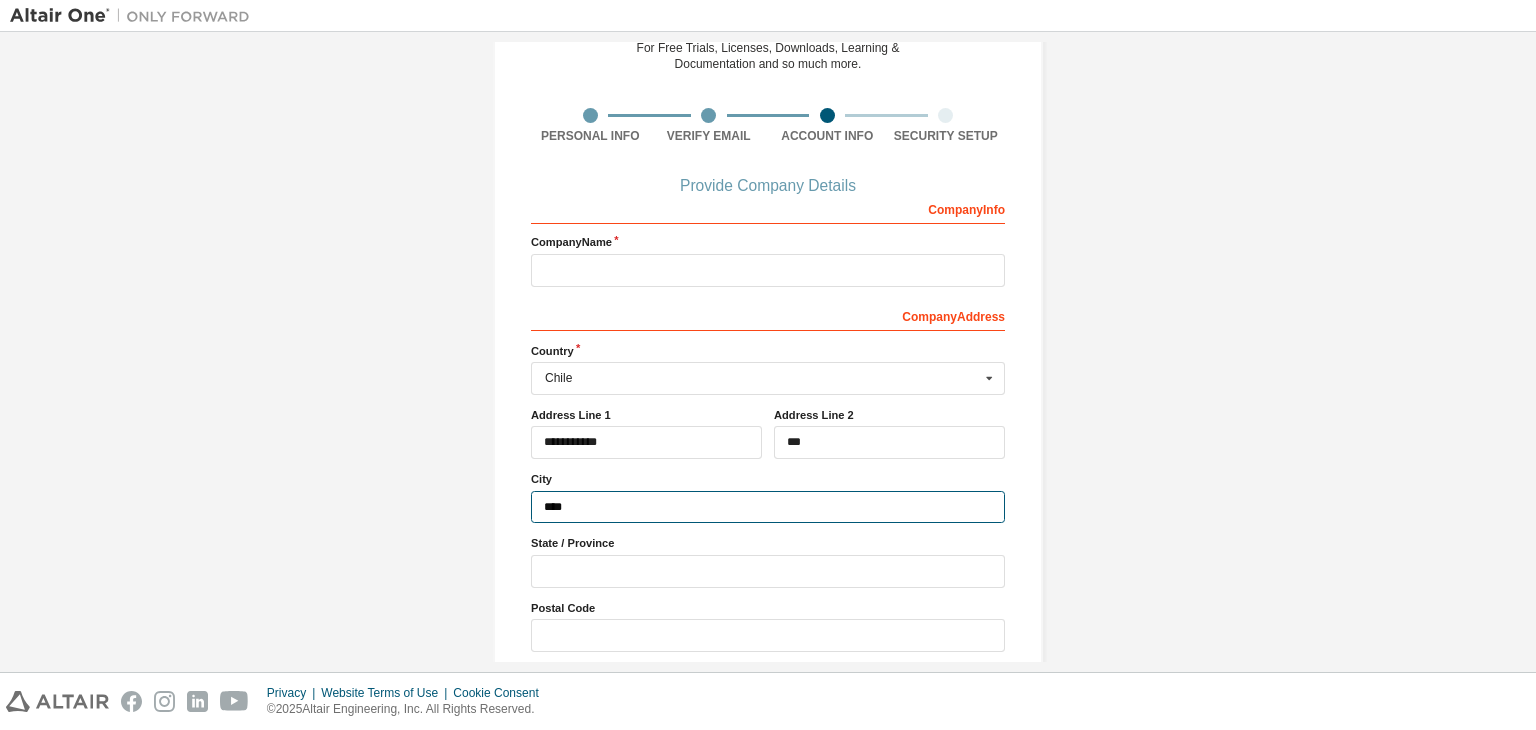 type on "****" 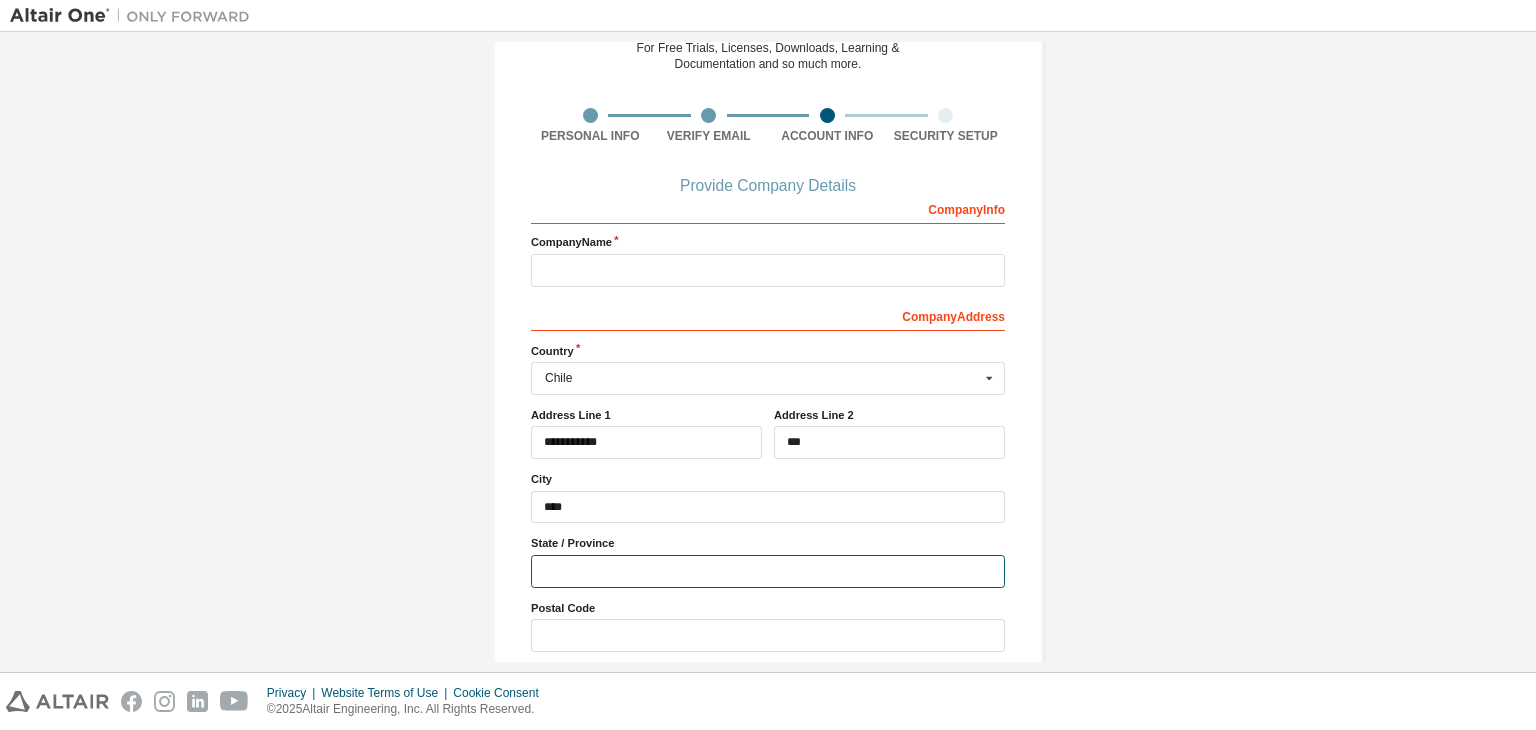 click at bounding box center (768, 571) 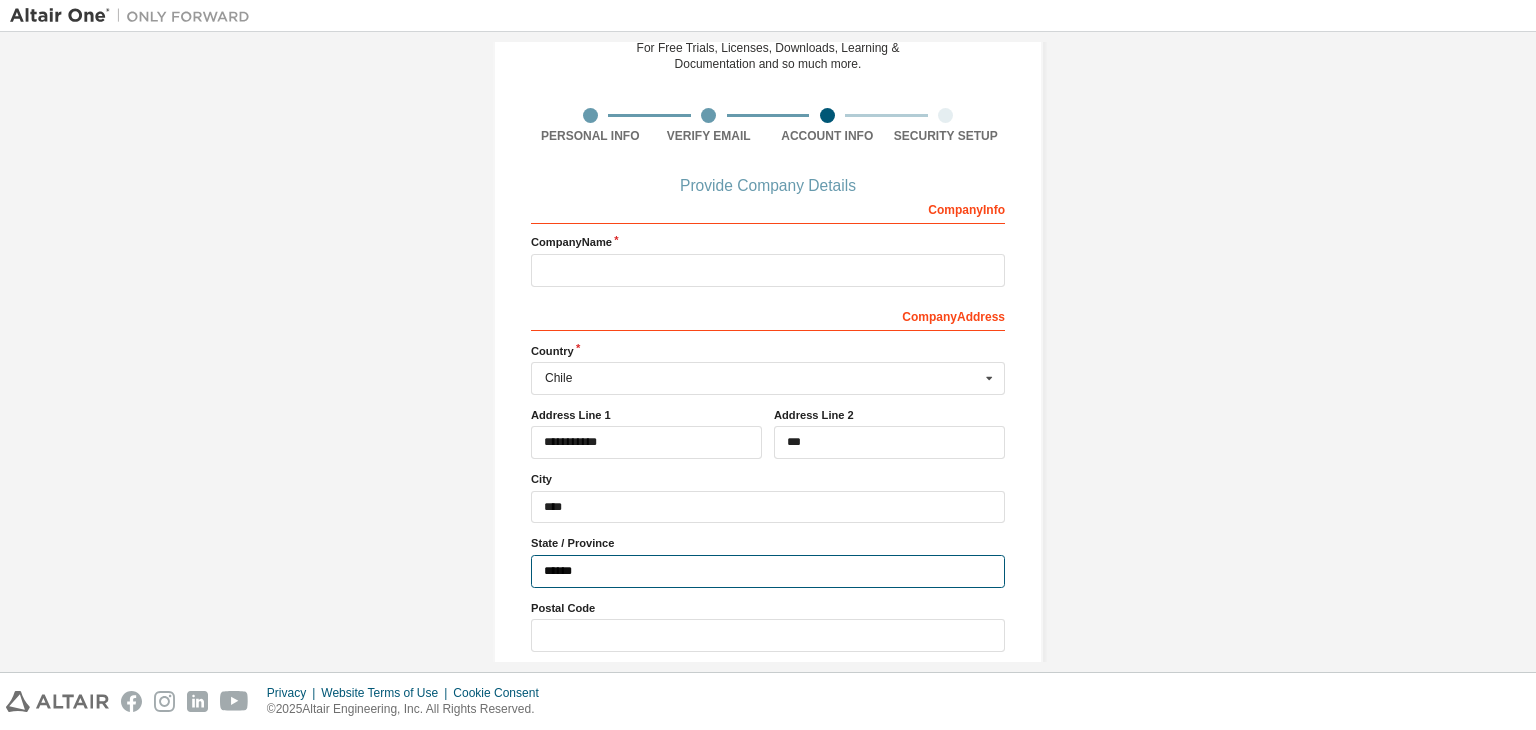 type on "******" 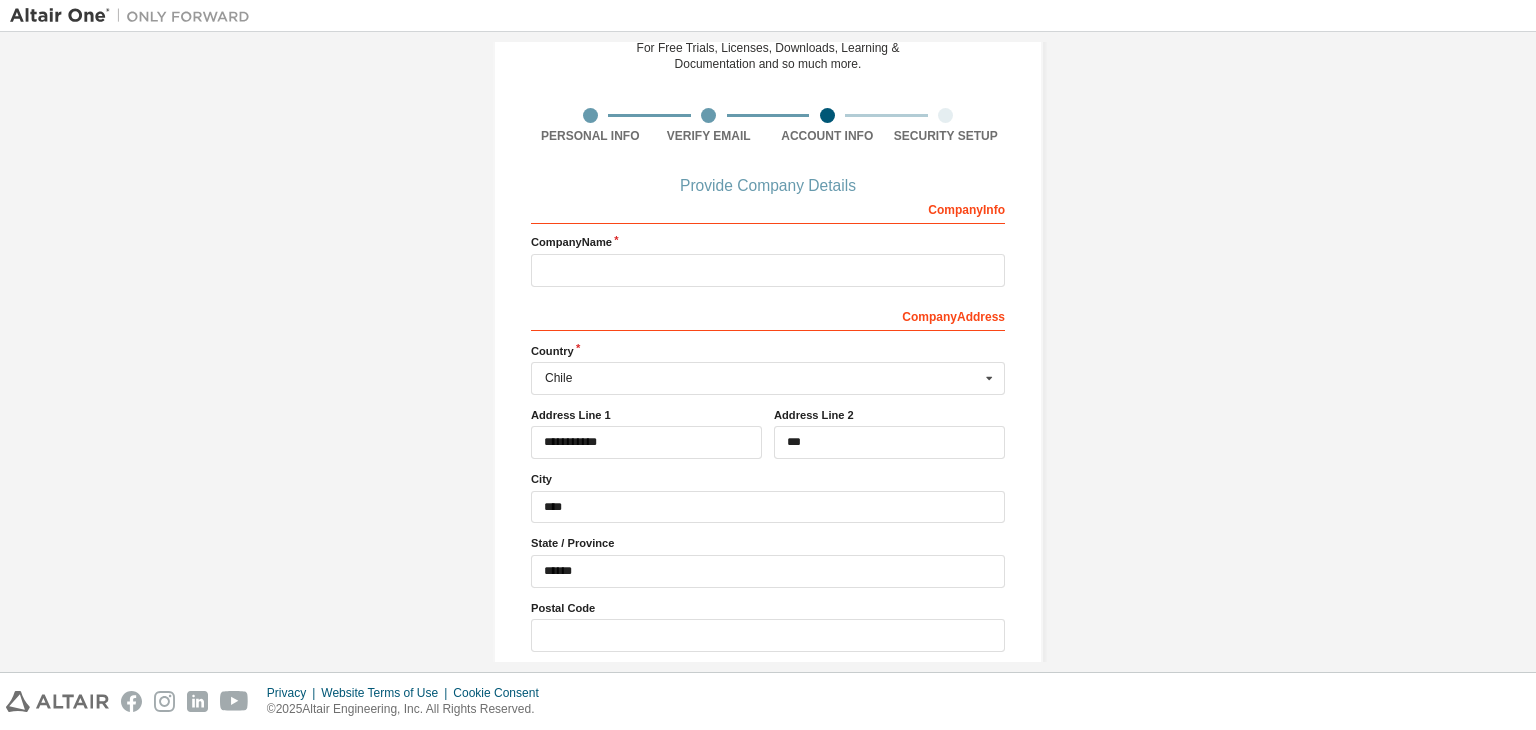click on "Company  Info Company  Name Company  Address *** Country Chile Afghanistan Åland Islands Albania Algeria American Samoa Andorra Angola Anguilla Antarctica Antigua and Barbuda Argentina Armenia Aruba Australia Austria Azerbaijan Bahamas Bahrain Bangladesh Barbados Belgium Belize Benin Bermuda Bhutan Bolivia (Plurinational State of) Bonaire, Sint Eustatius and Saba Bosnia and Herzegovina Botswana Bouvet Island Brazil British Indian Ocean Territory Brunei Darussalam Bulgaria Burkina Faso Burundi Cabo Verde Cambodia Cameroon Canada Cayman Islands Central African Republic Chad Chile China Christmas Island Cocos (Keeling) Islands Colombia Comoros Congo Congo (Democratic Republic of the) Cook Islands Costa Rica Côte d'Ivoire Croatia Curaçao Cyprus Czech Republic Denmark Djibouti Dominica Dominican Republic Ecuador Egypt El Salvador Equatorial Guinea Eritrea Estonia Ethiopia Falkland Islands (Malvinas) Faroe Islands Fiji Finland France French Guiana French Polynesia French Southern Territories Gabon Gambia Georgia" at bounding box center [768, 422] 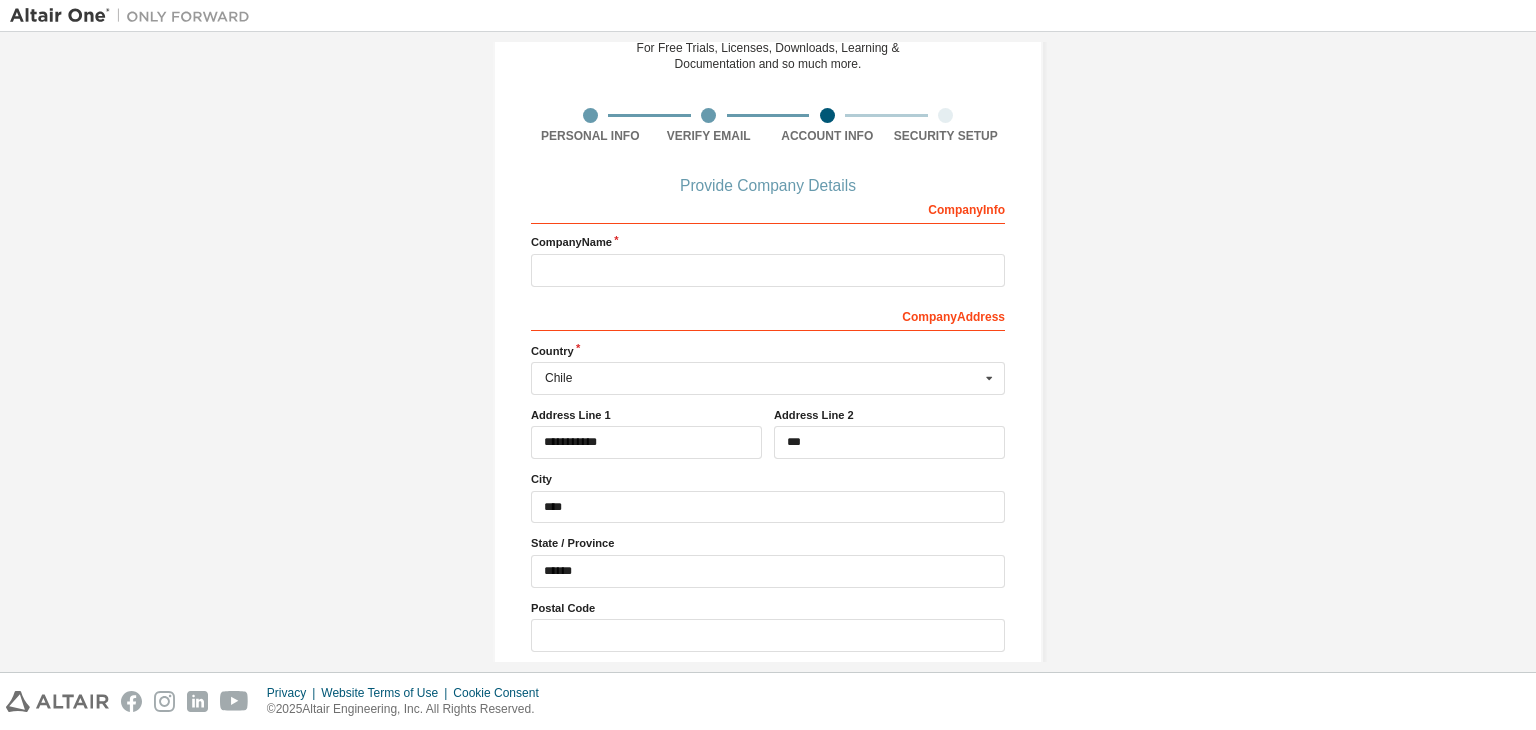 click on "Postal Code" at bounding box center (768, 608) 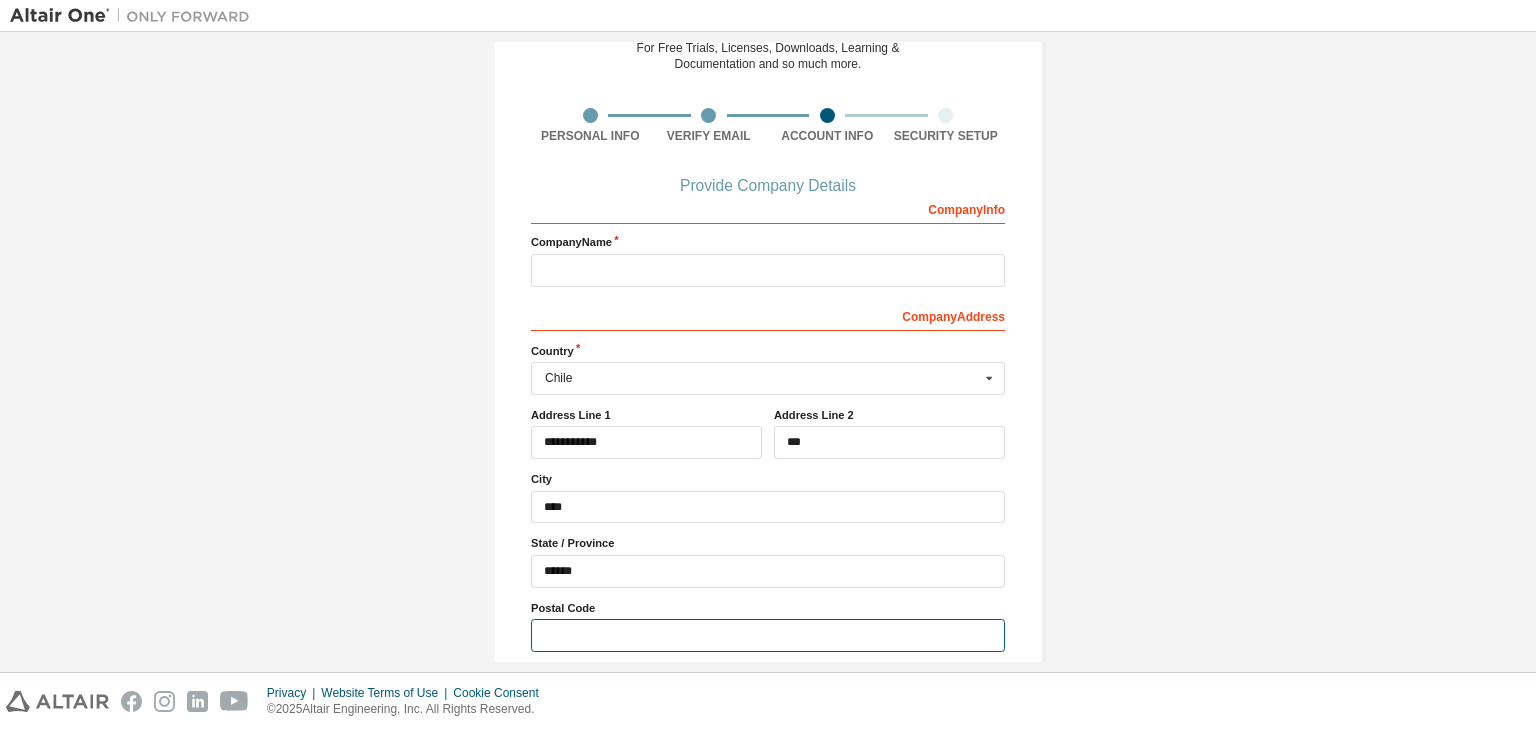 click at bounding box center (768, 635) 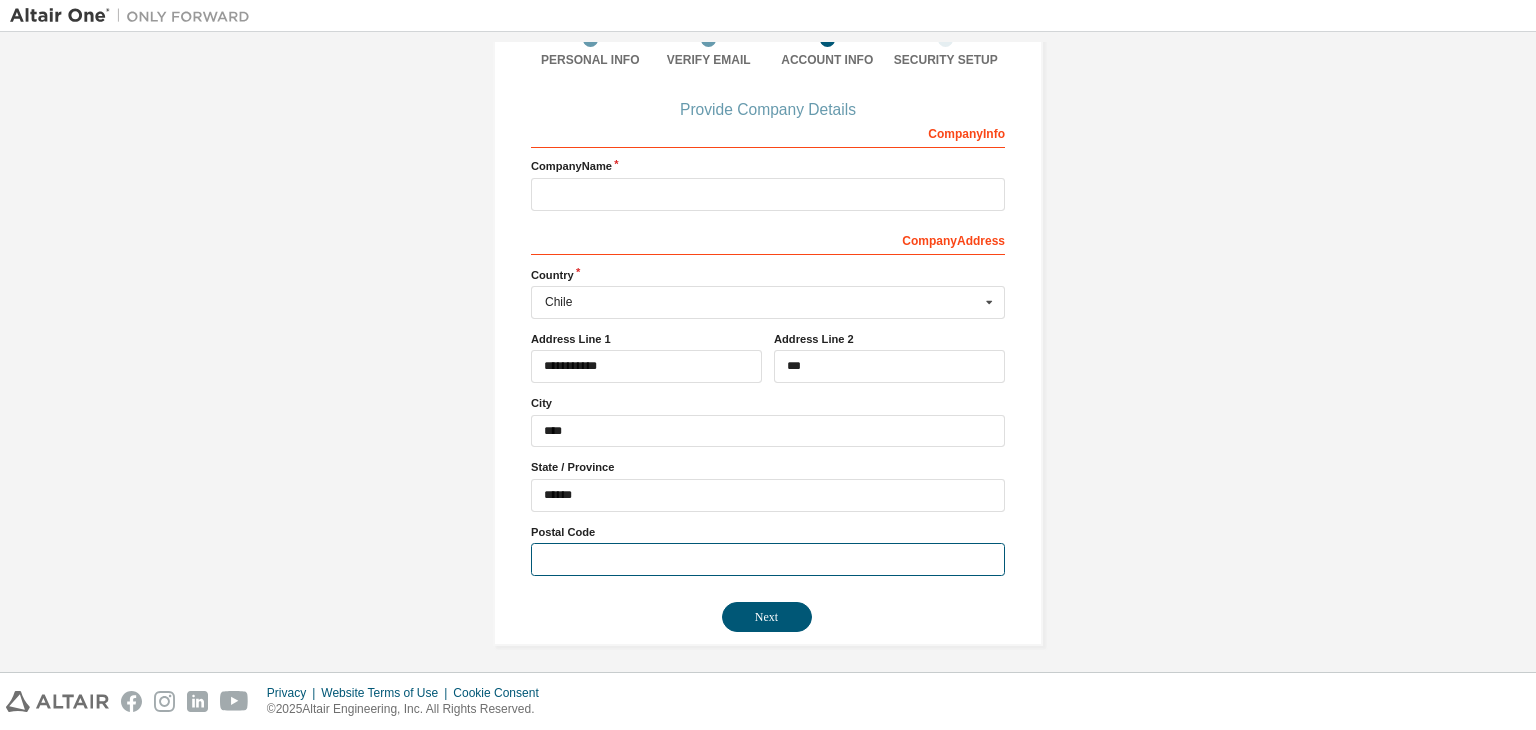 scroll, scrollTop: 180, scrollLeft: 0, axis: vertical 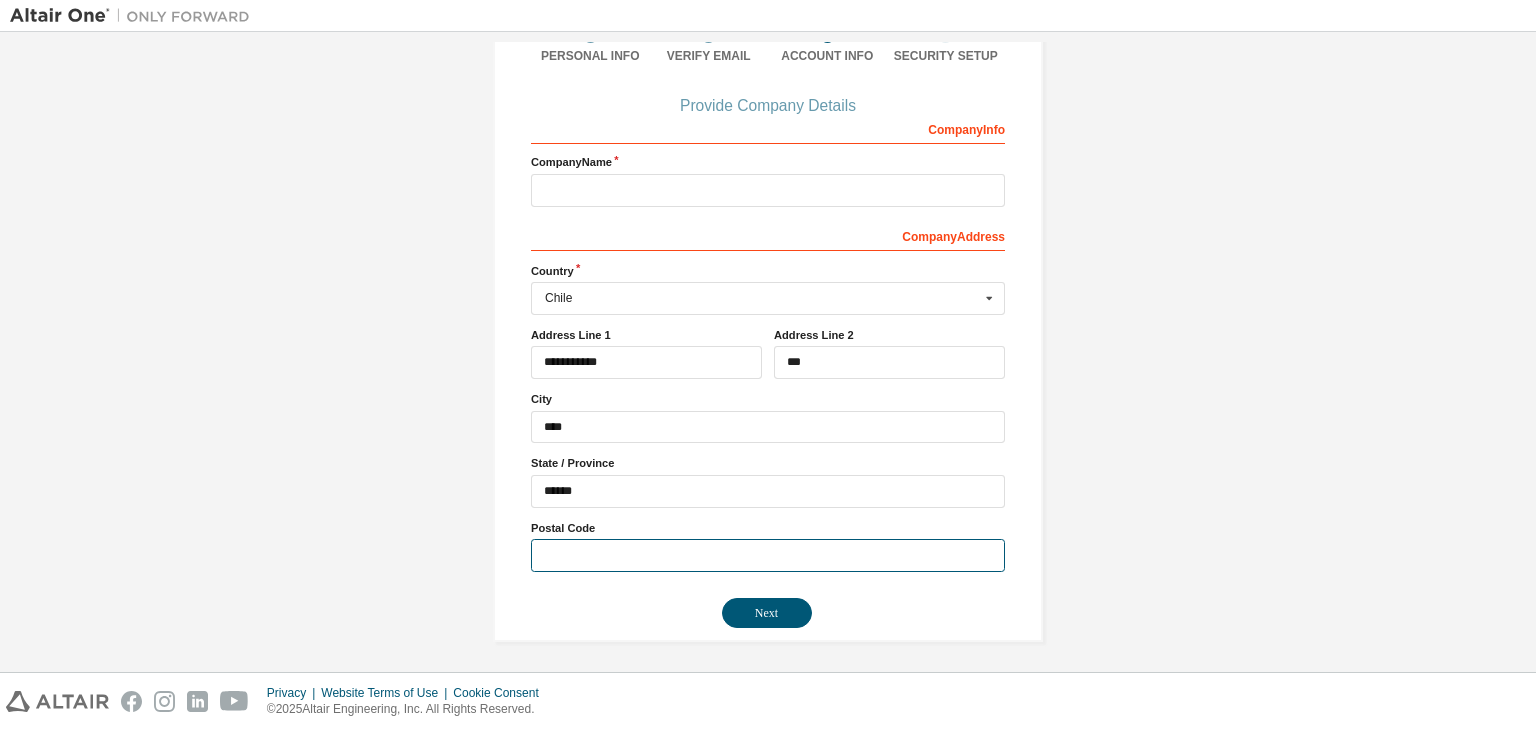 paste on "*******" 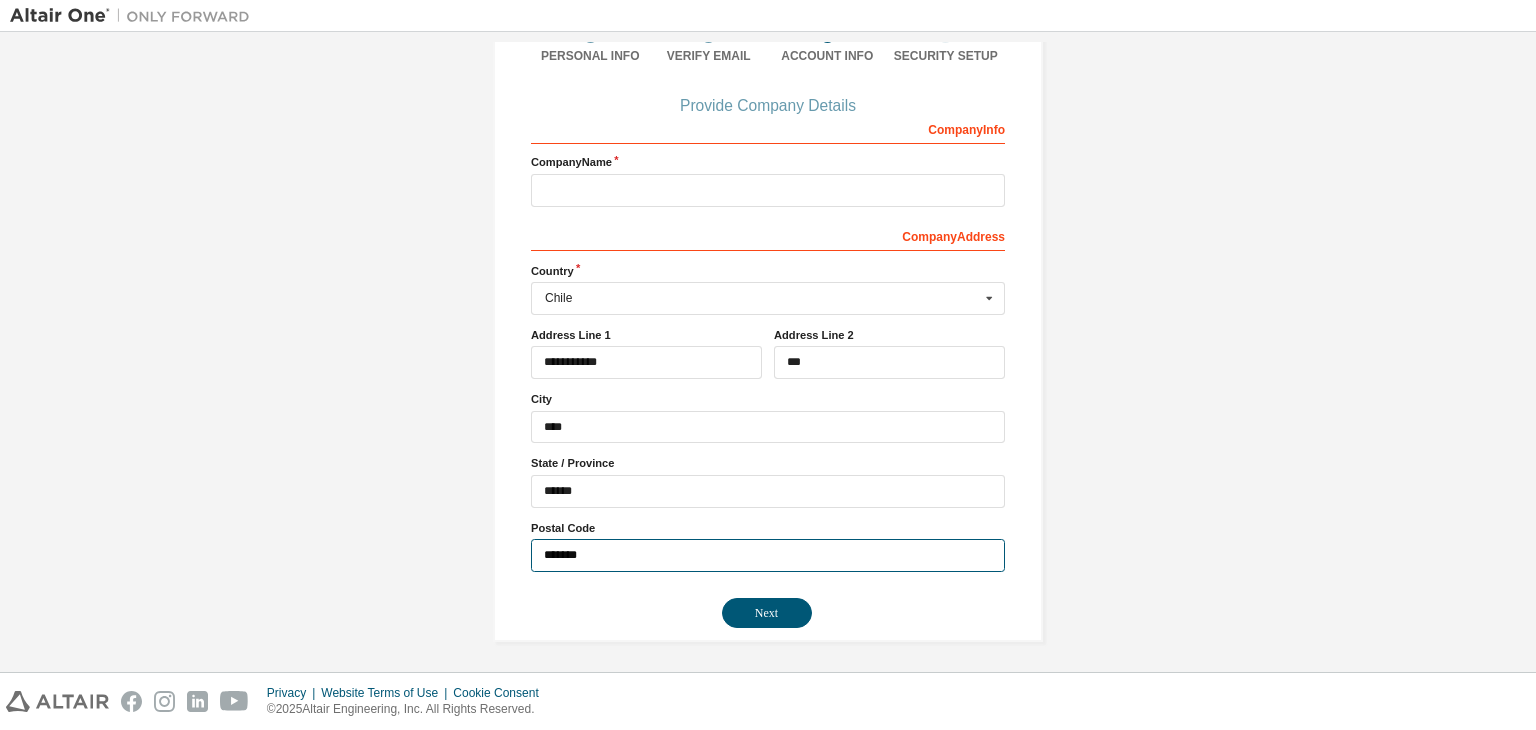 type on "*******" 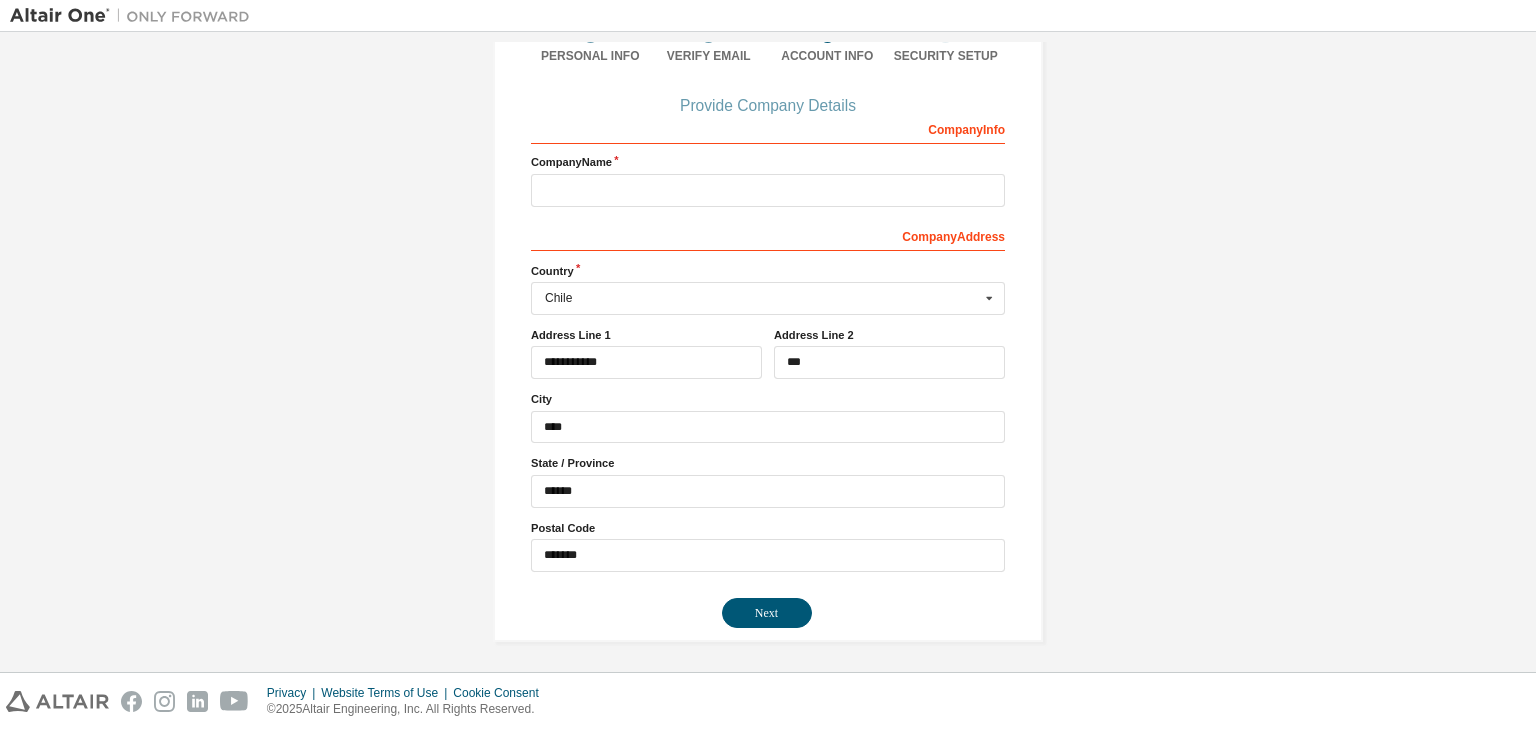 drag, startPoint x: 685, startPoint y: 213, endPoint x: 674, endPoint y: 169, distance: 45.35416 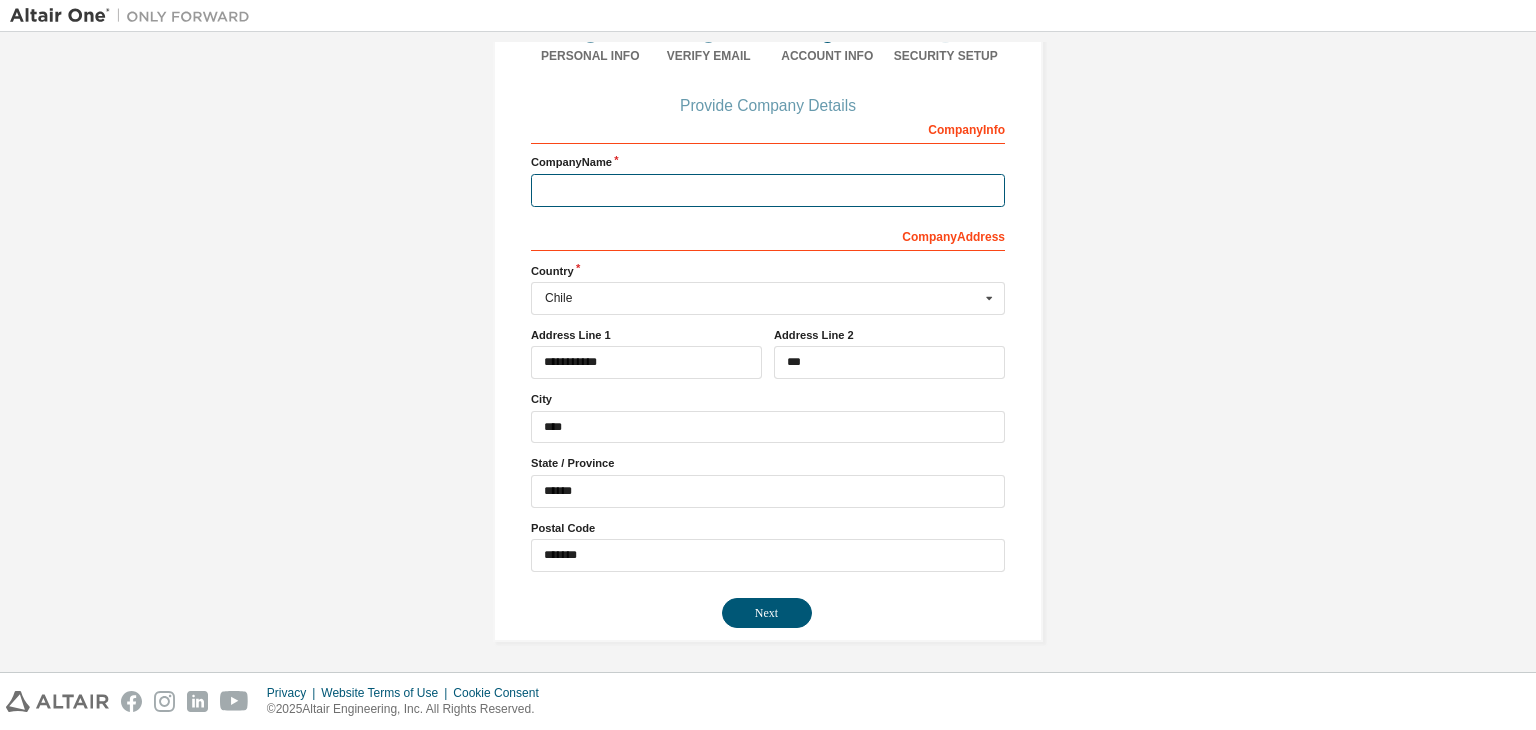 click at bounding box center [768, 190] 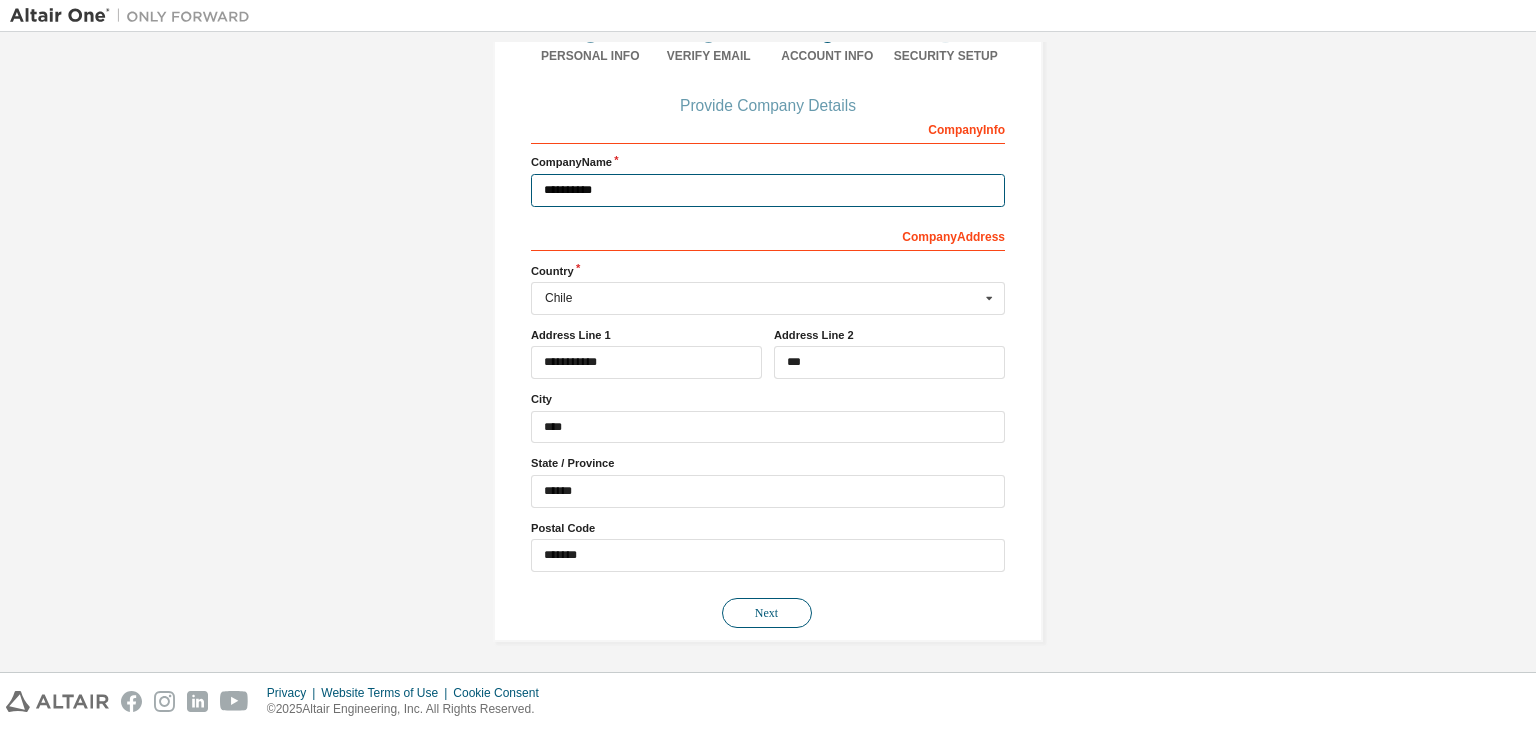 type on "**********" 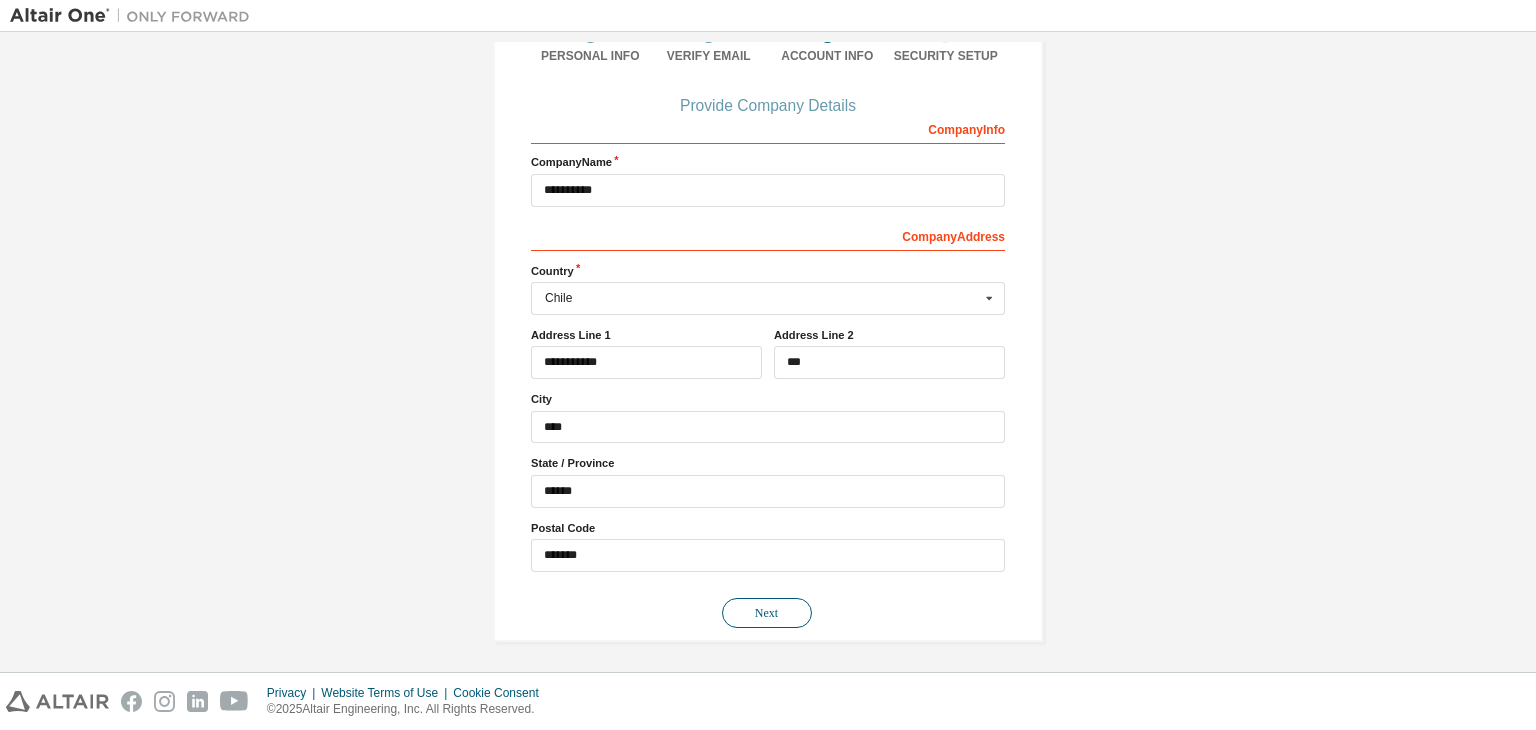 click on "Next" at bounding box center [767, 613] 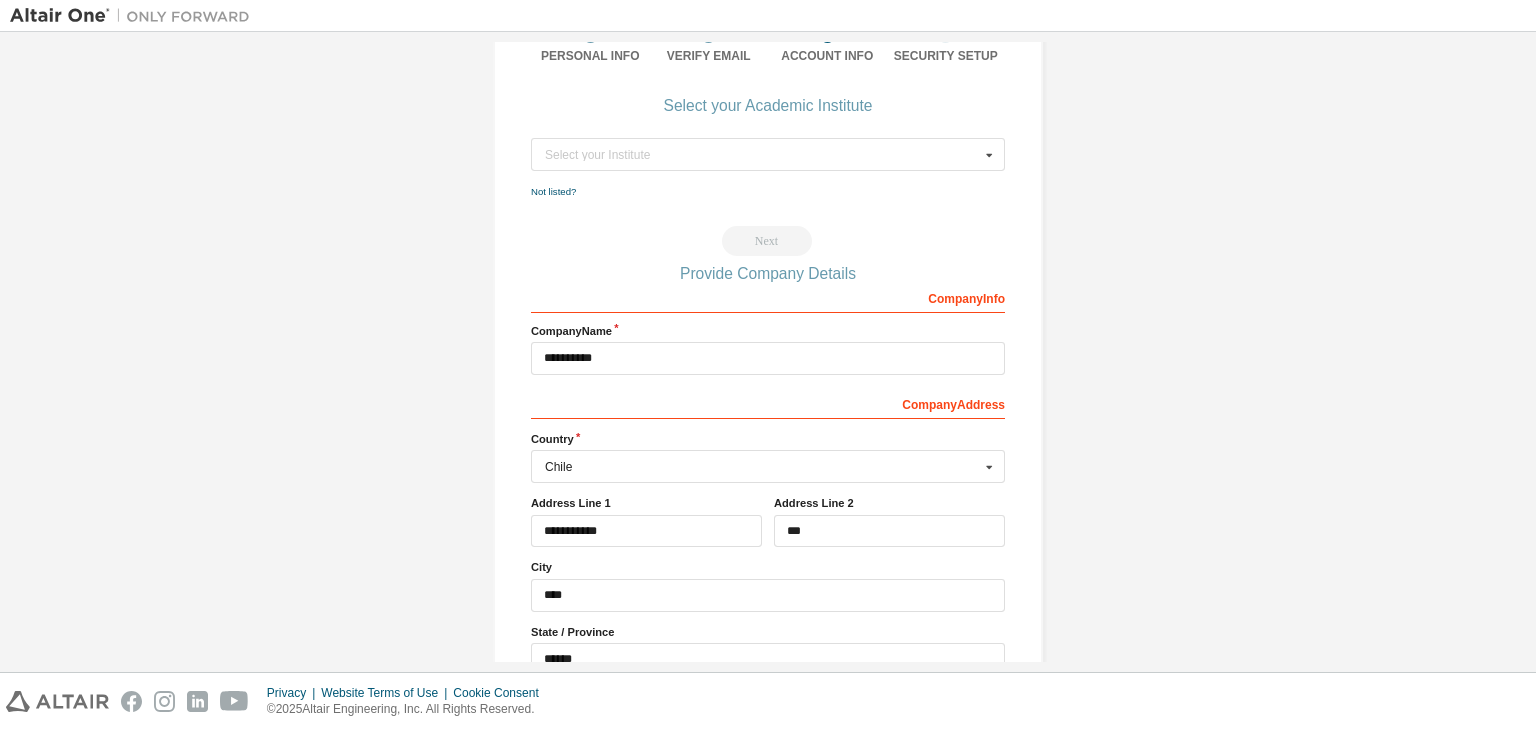scroll, scrollTop: 0, scrollLeft: 0, axis: both 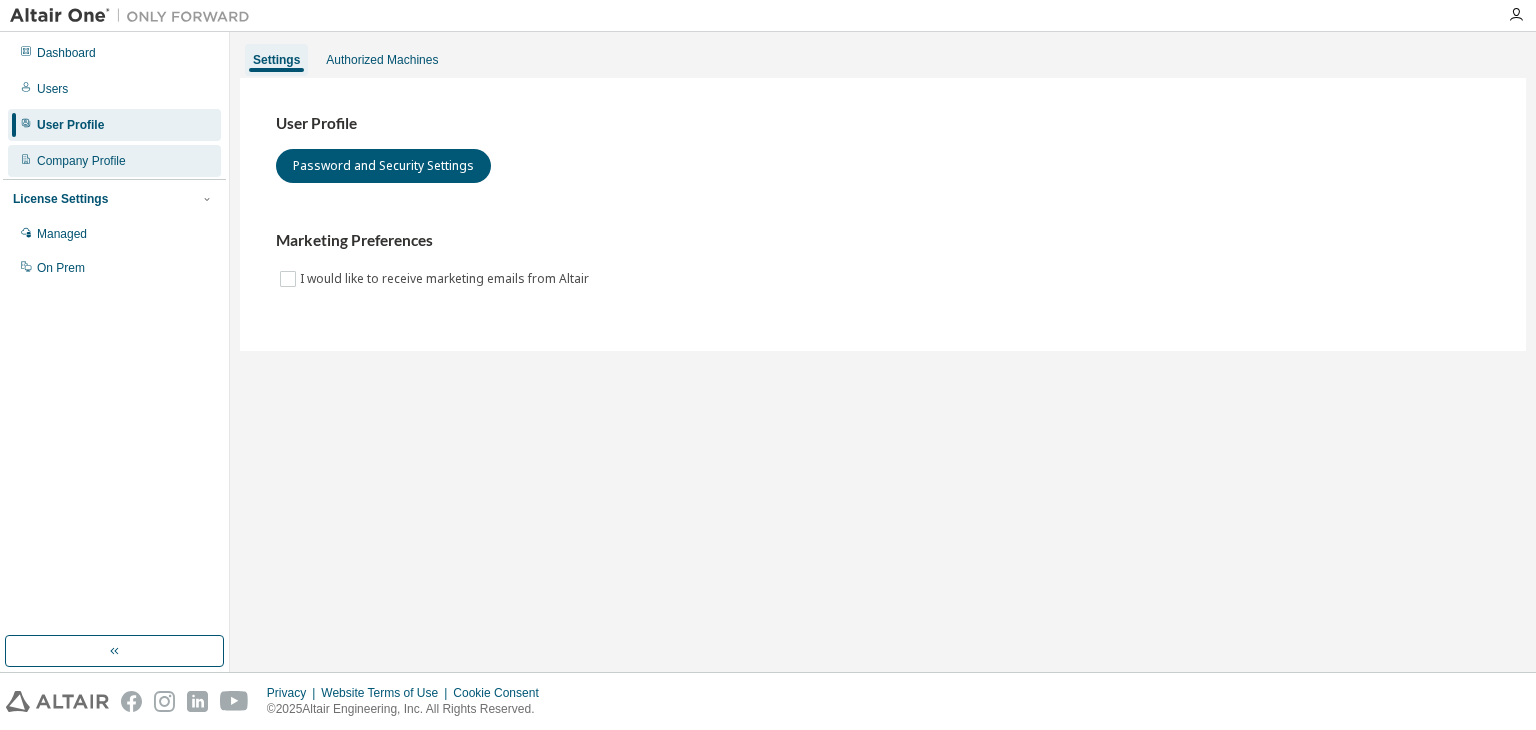 click on "Company Profile" at bounding box center [114, 161] 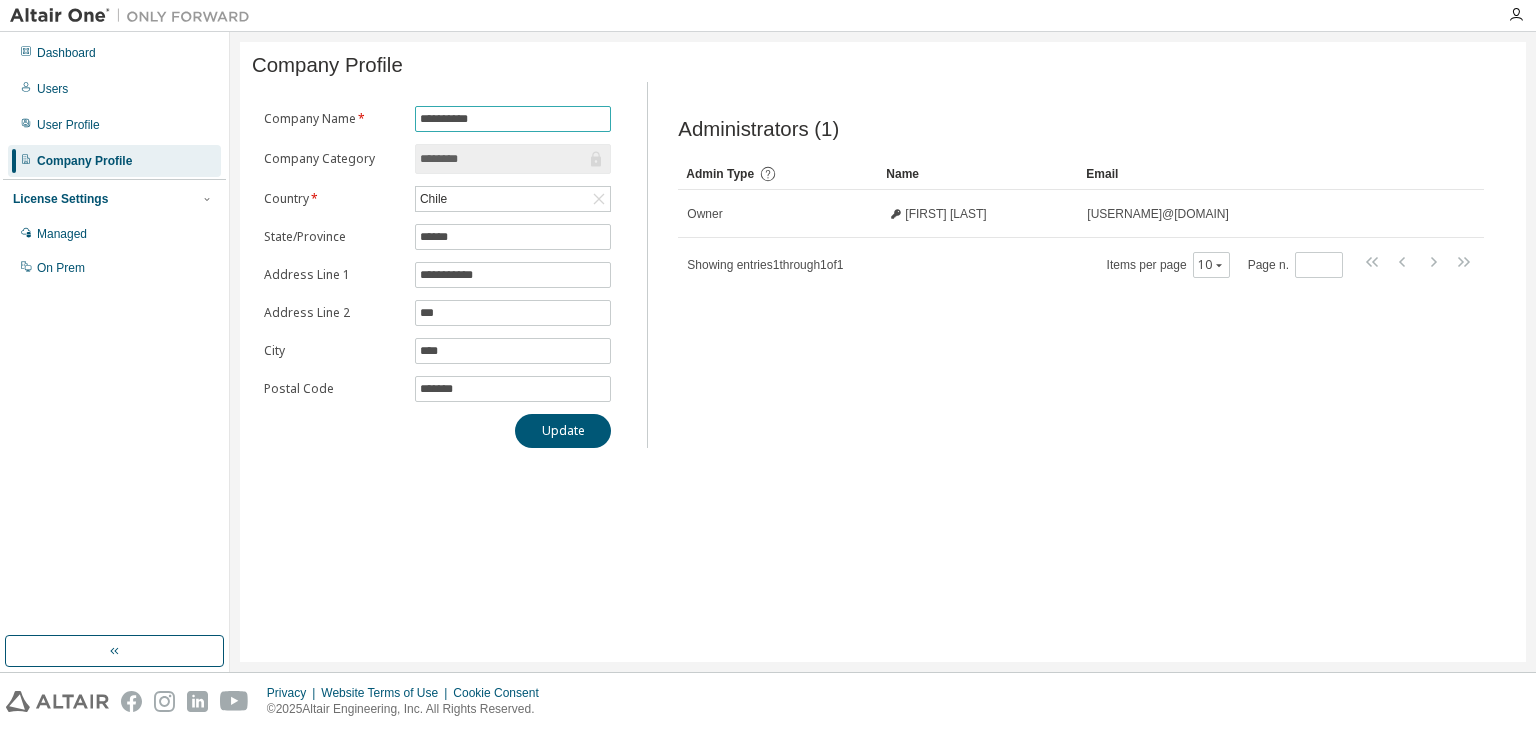 click on "**********" at bounding box center [513, 119] 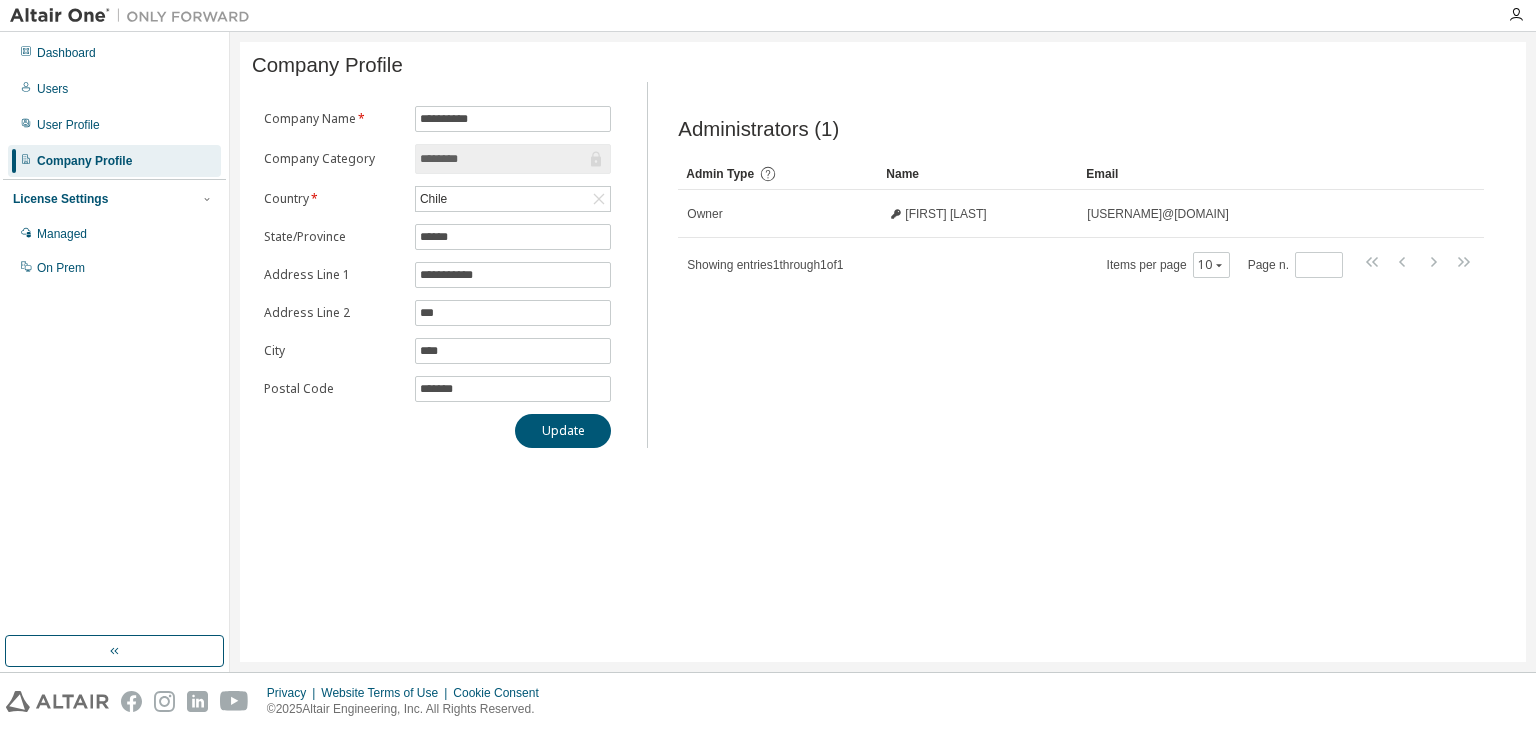 click on "********" at bounding box center [503, 159] 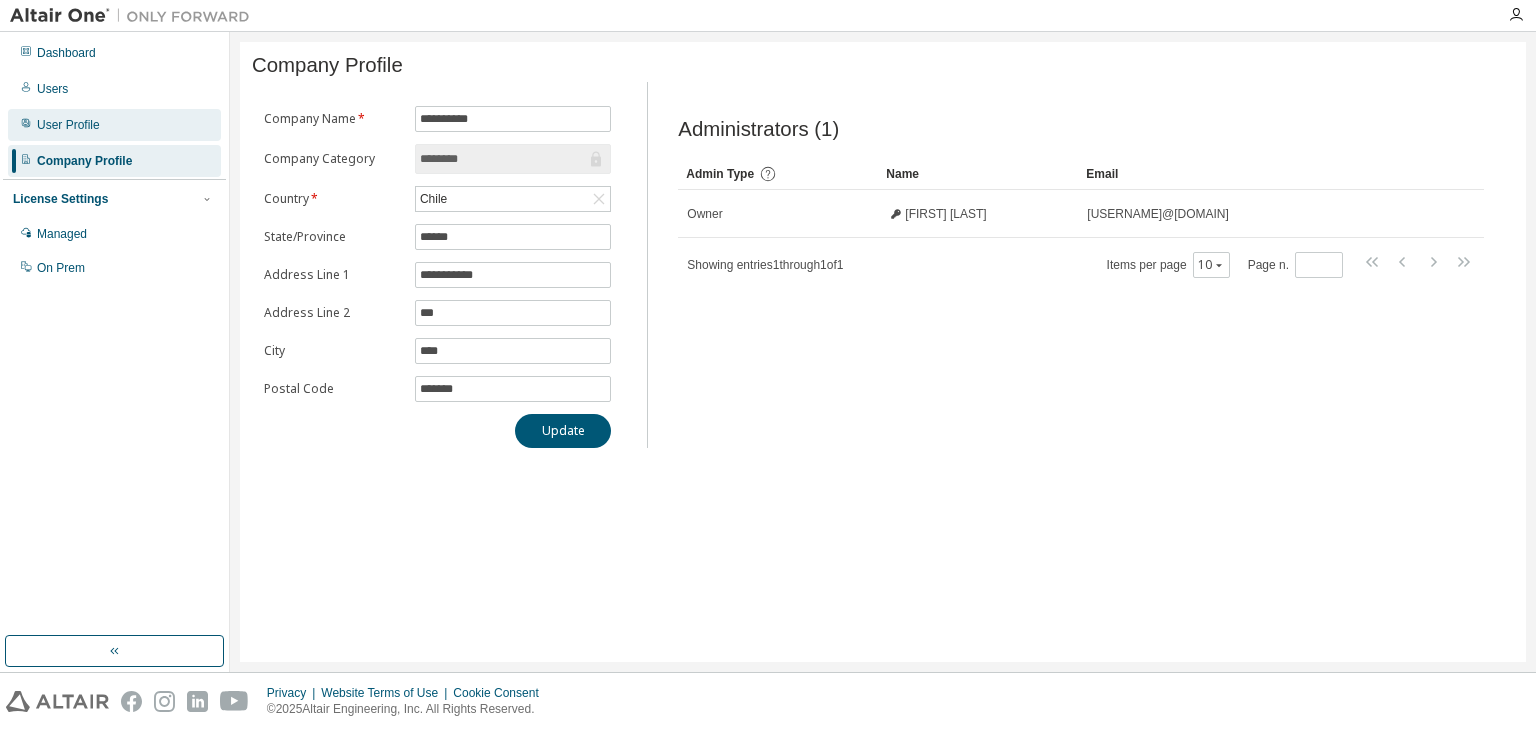 click on "User Profile" at bounding box center (114, 125) 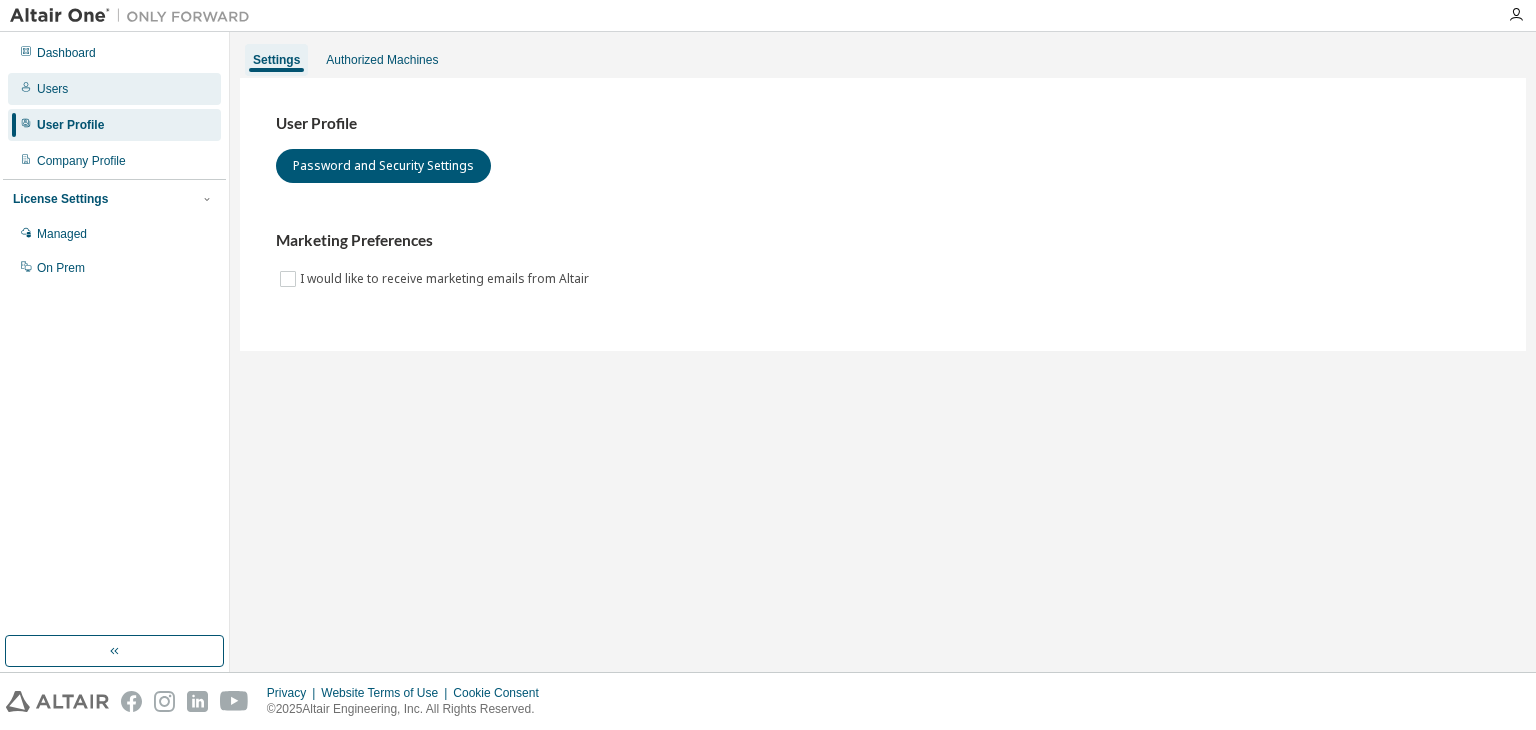 click on "Users" at bounding box center [114, 89] 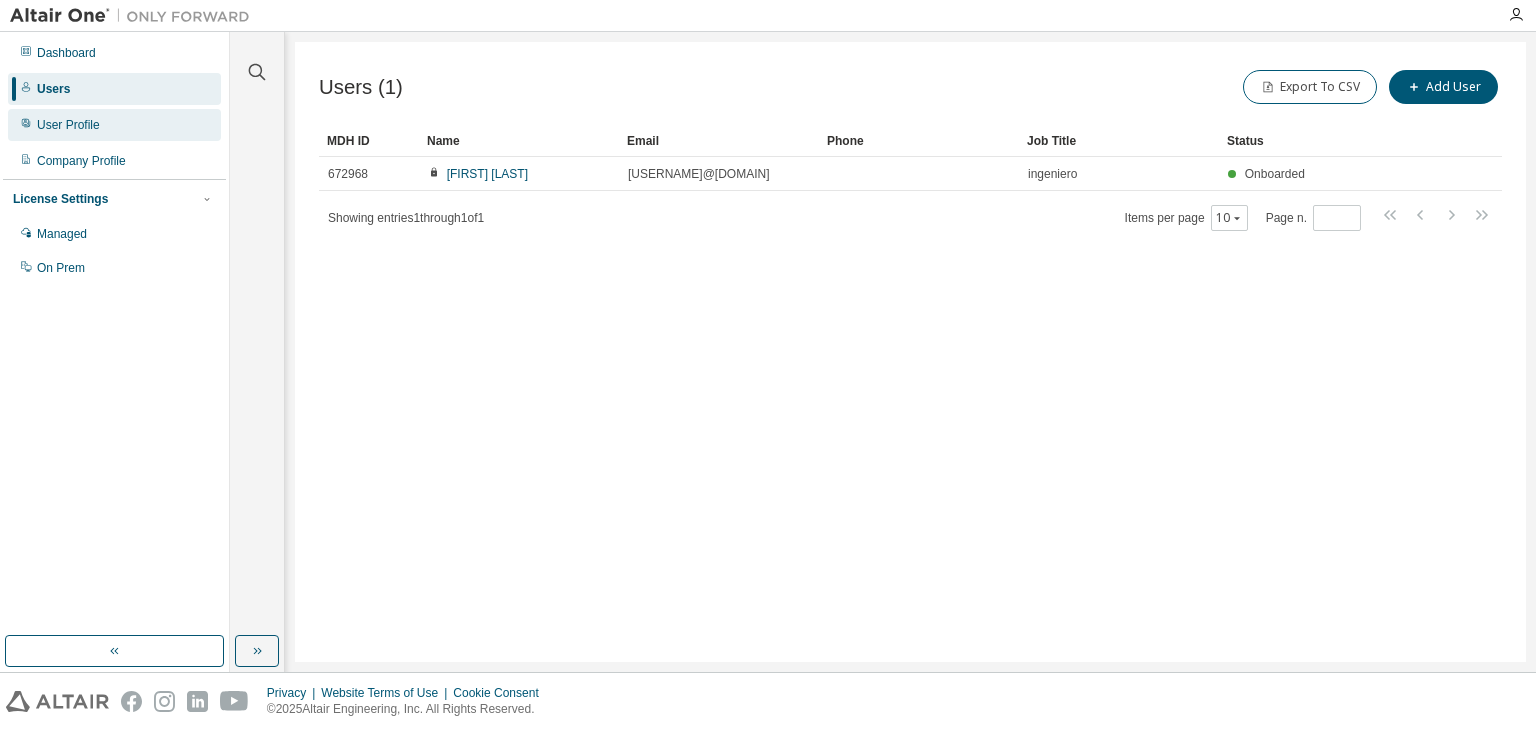 click on "User Profile" at bounding box center (114, 125) 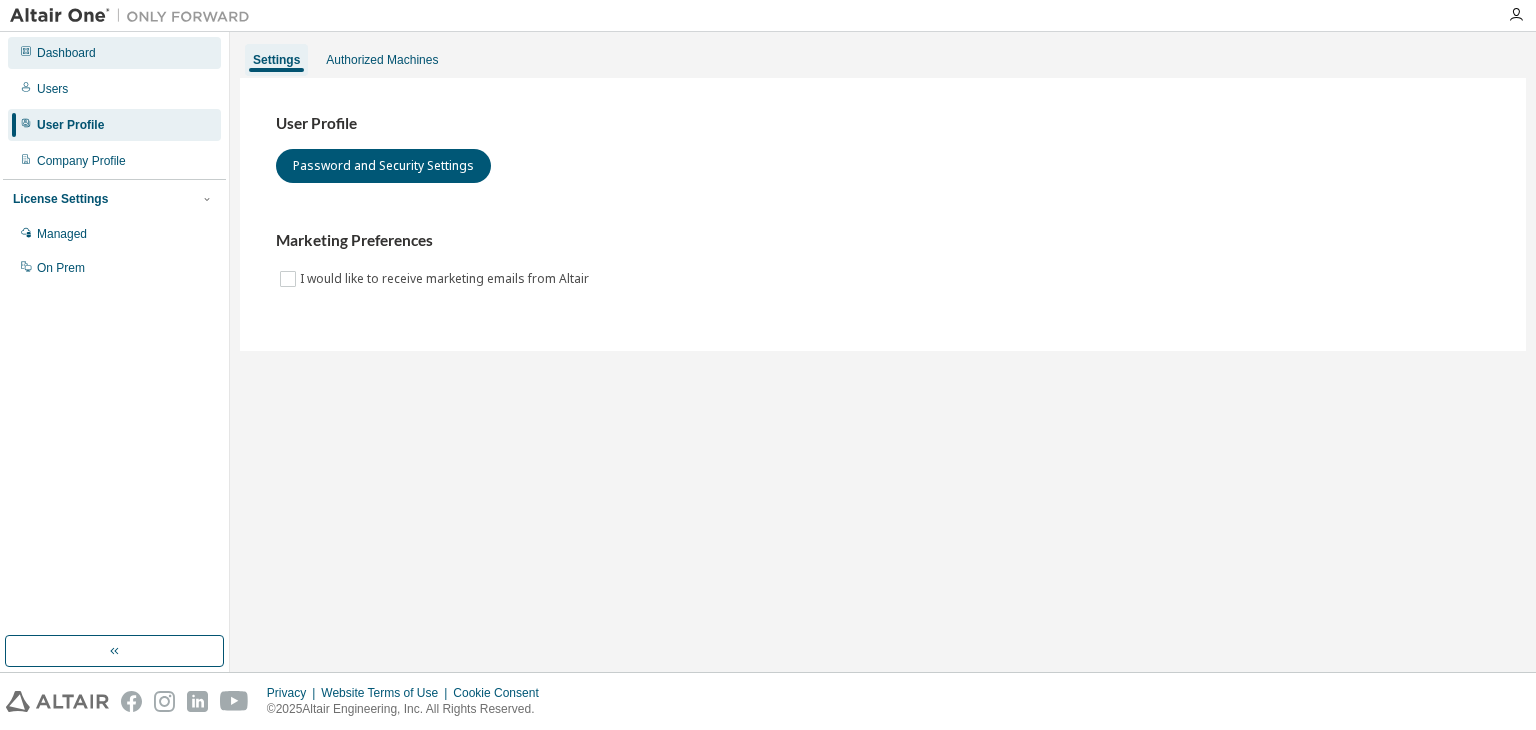 click on "Dashboard" at bounding box center [114, 53] 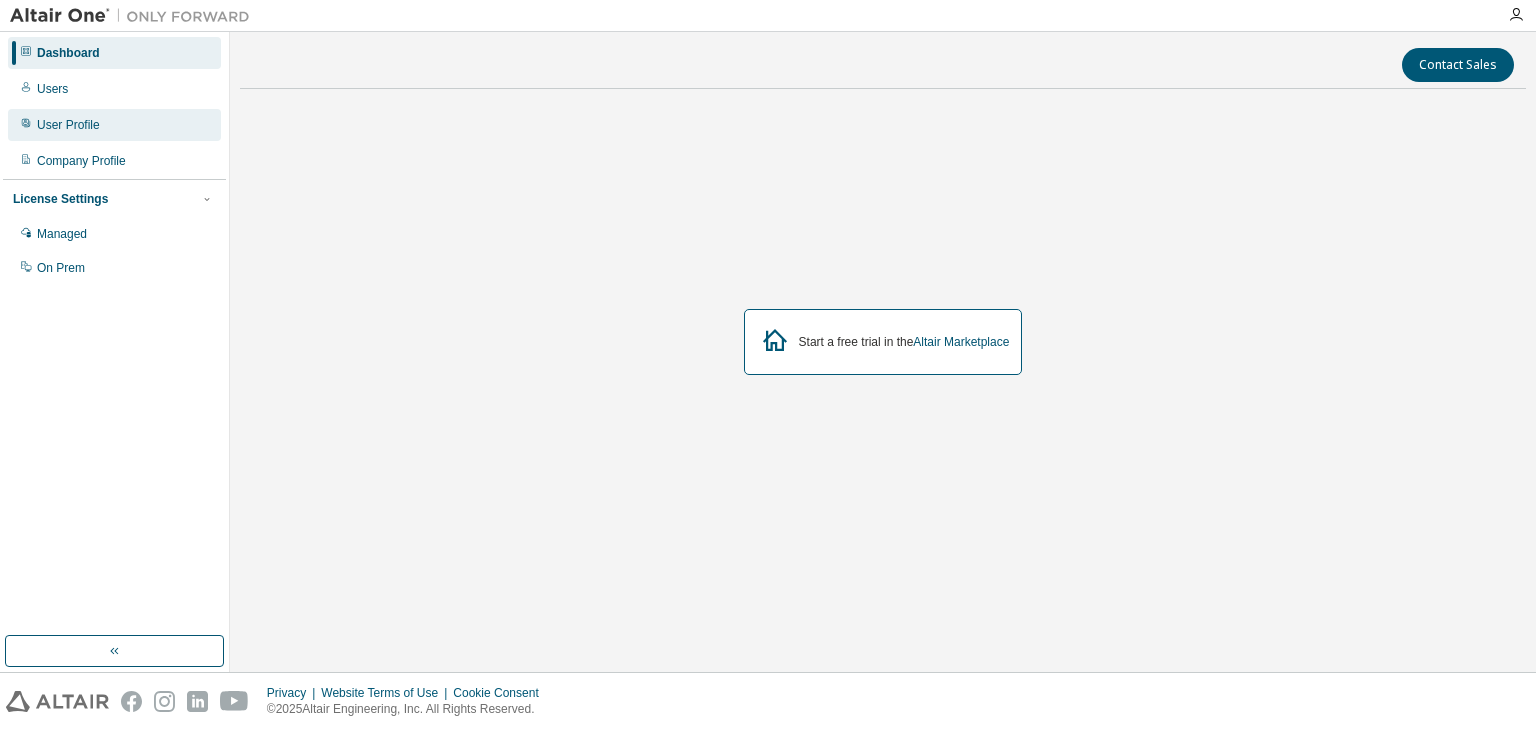 click on "User Profile" at bounding box center (114, 125) 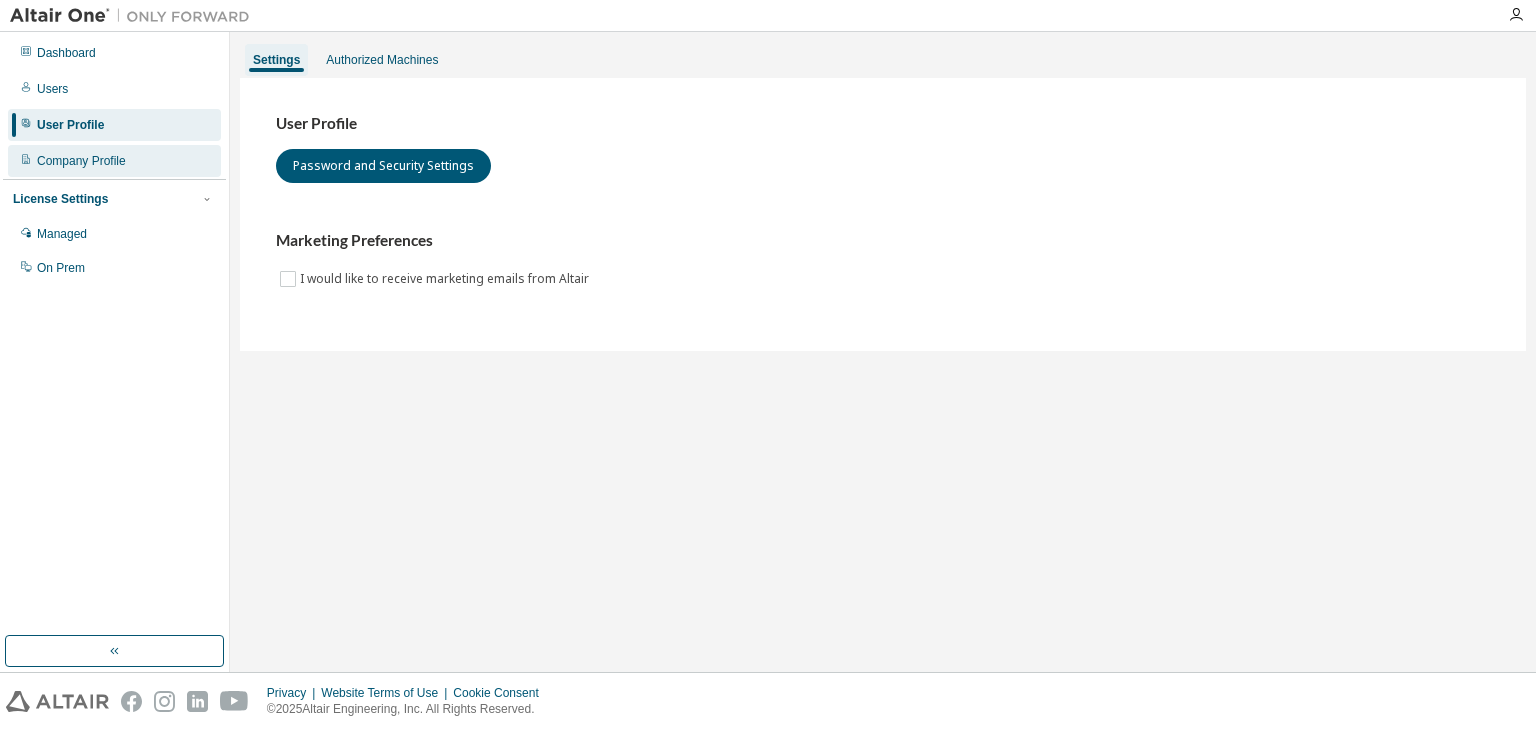 click on "Company Profile" at bounding box center [81, 161] 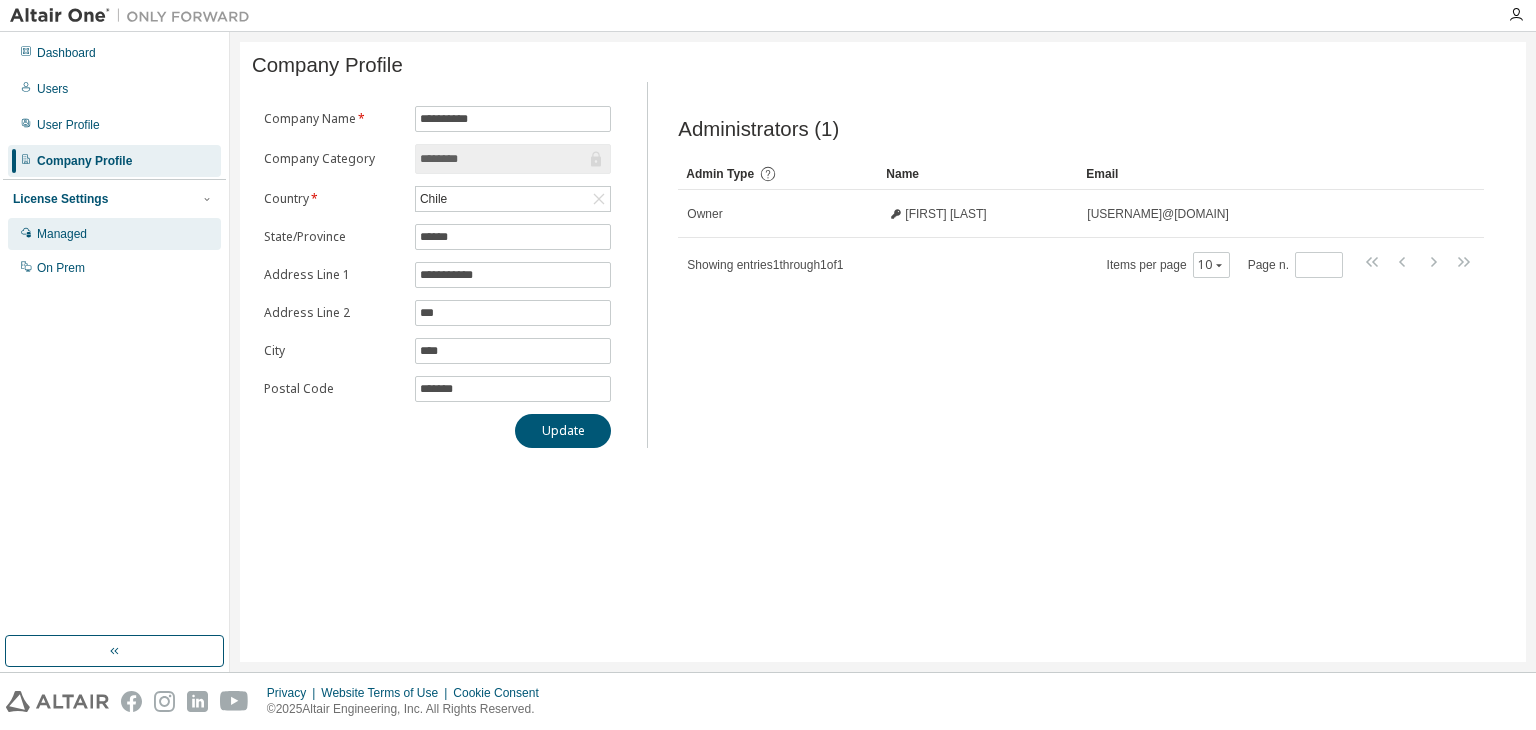 click on "Managed" at bounding box center [114, 234] 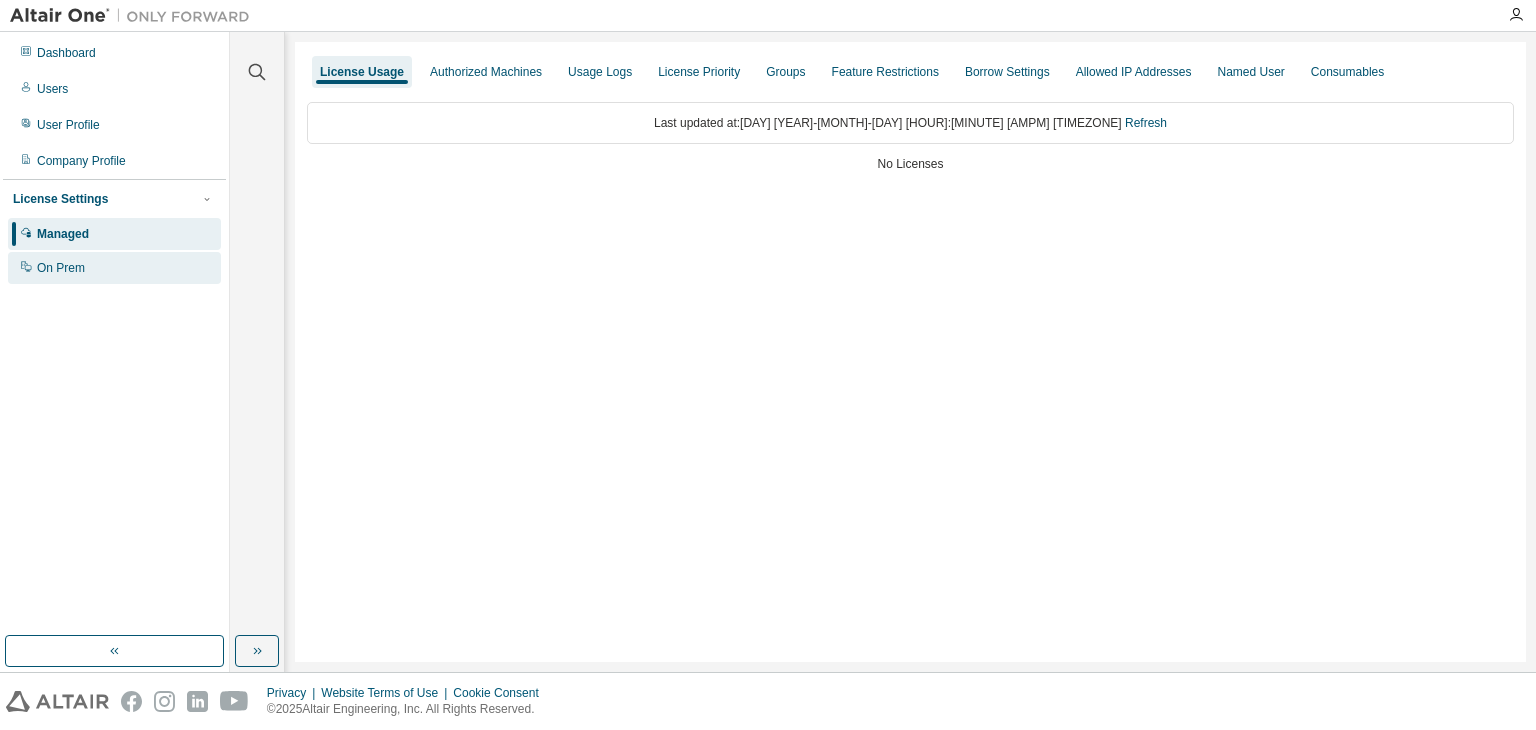 click on "On Prem" at bounding box center [114, 268] 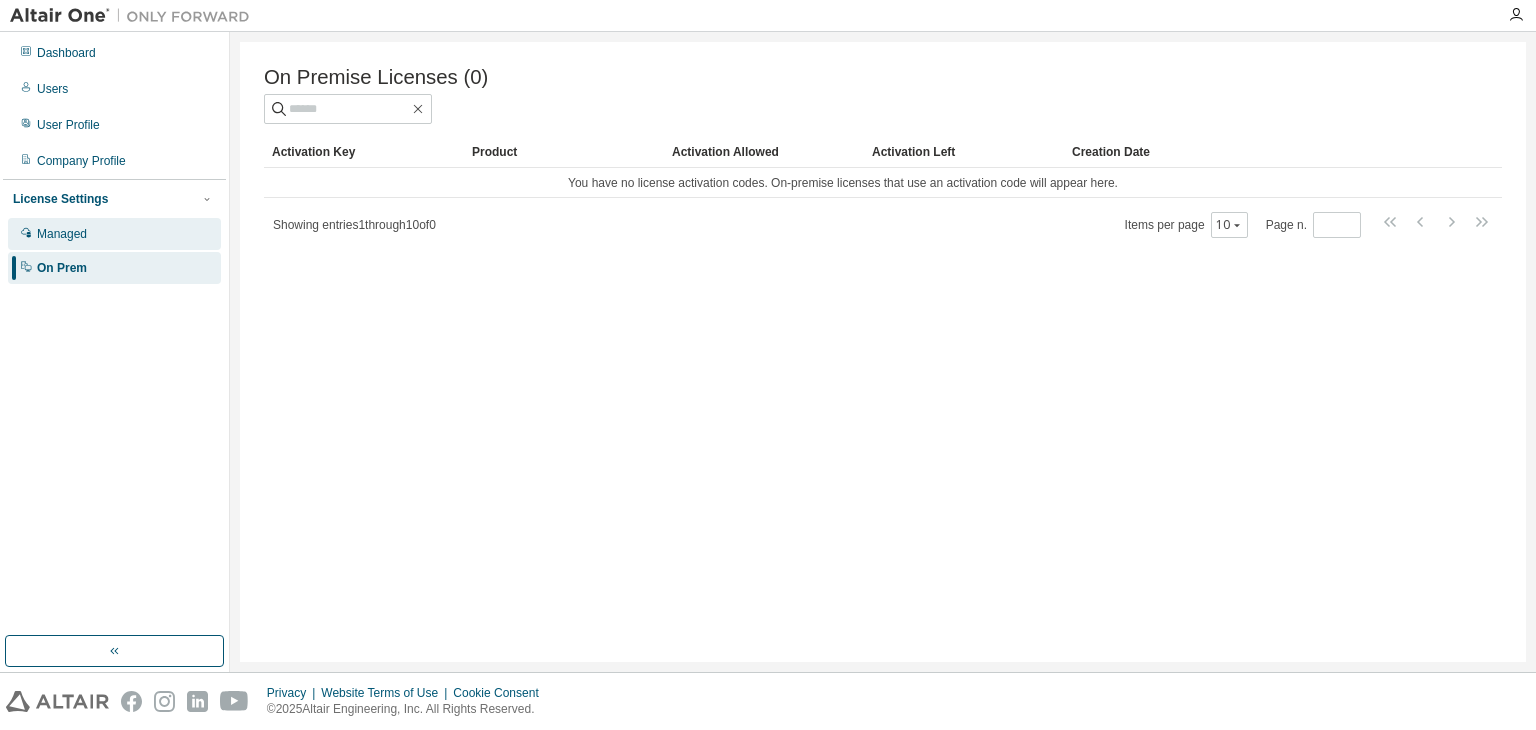 click on "Managed" at bounding box center (114, 234) 